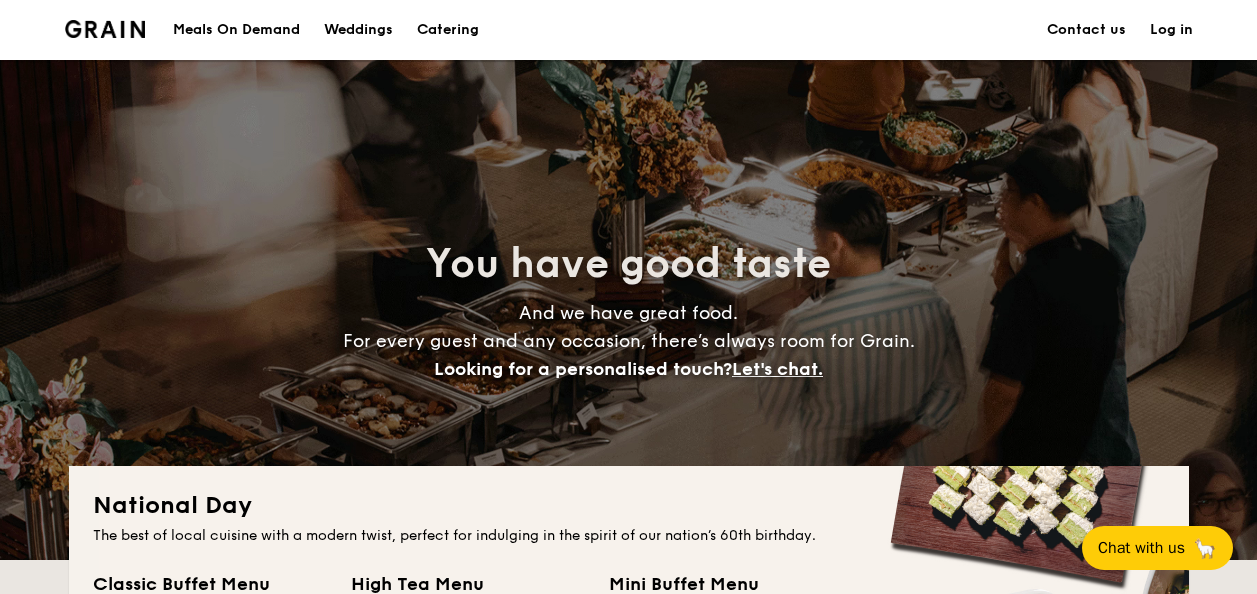 scroll, scrollTop: 0, scrollLeft: 0, axis: both 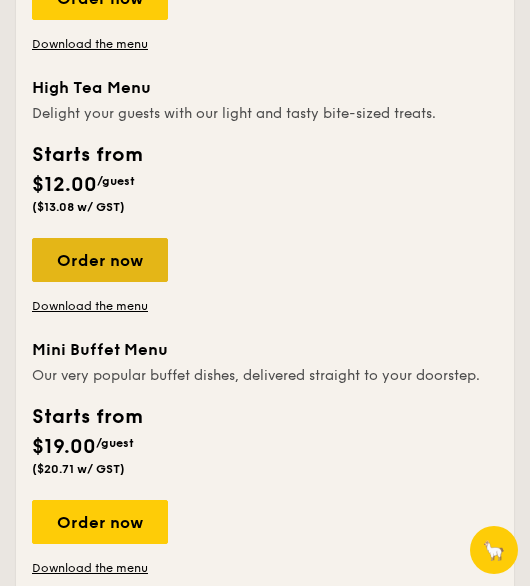click on "Order now" at bounding box center [100, 260] 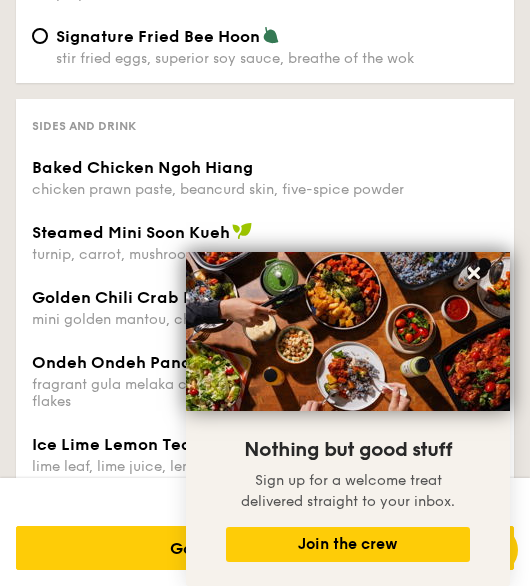 scroll, scrollTop: 1462, scrollLeft: 0, axis: vertical 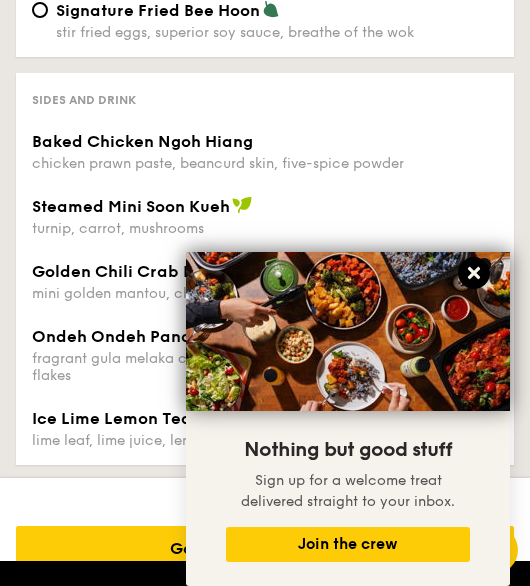 click 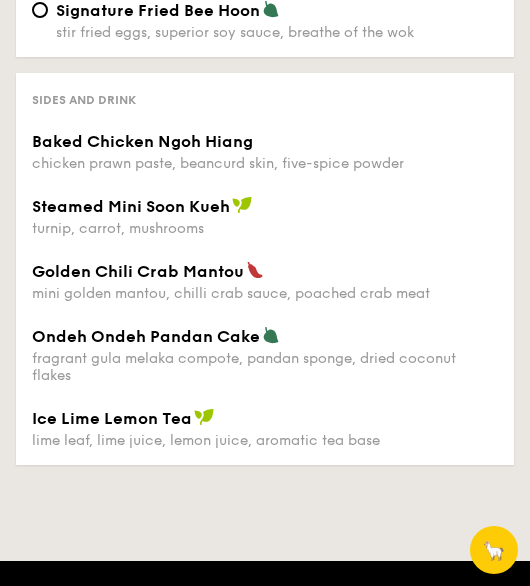scroll, scrollTop: 888, scrollLeft: 0, axis: vertical 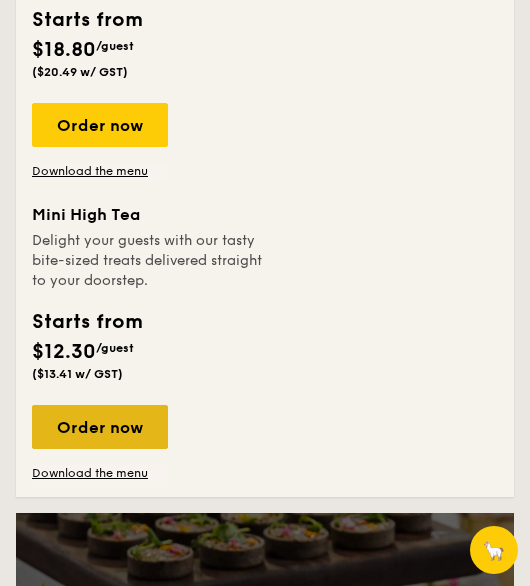 click on "Order now" at bounding box center [100, 427] 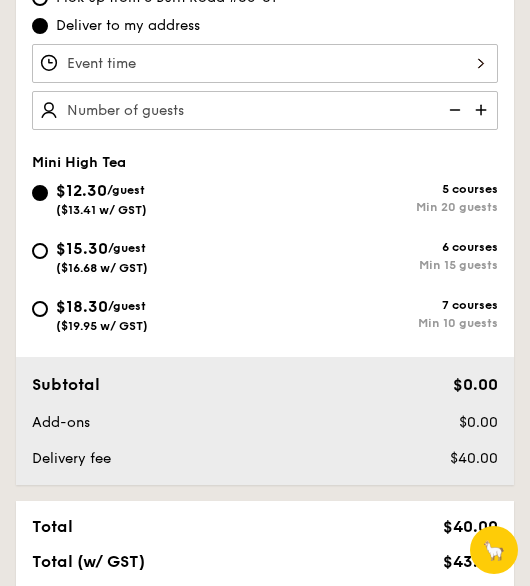 scroll, scrollTop: 645, scrollLeft: 0, axis: vertical 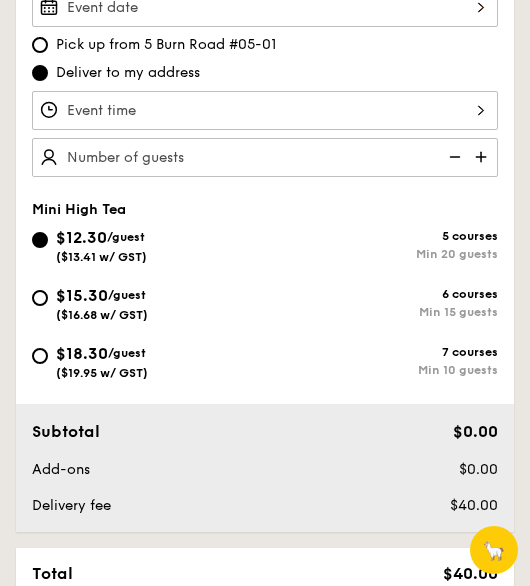 click on "5 courses" at bounding box center [381, 236] 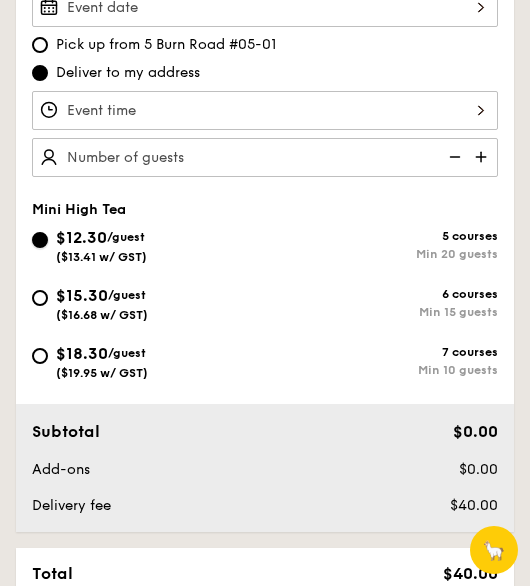 click on "$12.30
/guest
($13.41 w/ GST)
5 courses
Min 20 guests" at bounding box center [40, 240] 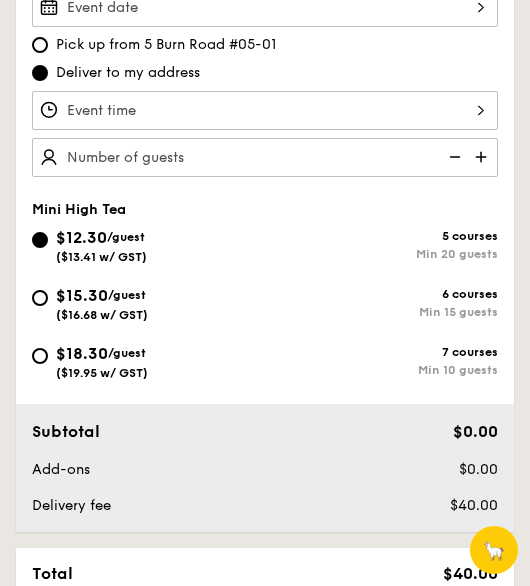 click on "6 courses" at bounding box center (381, 294) 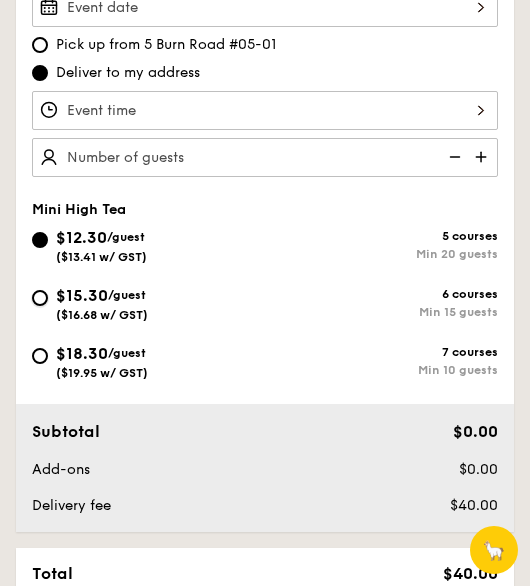 click on "$15.30
/guest
($16.68 w/ GST)
6 courses
Min 15 guests" at bounding box center (40, 298) 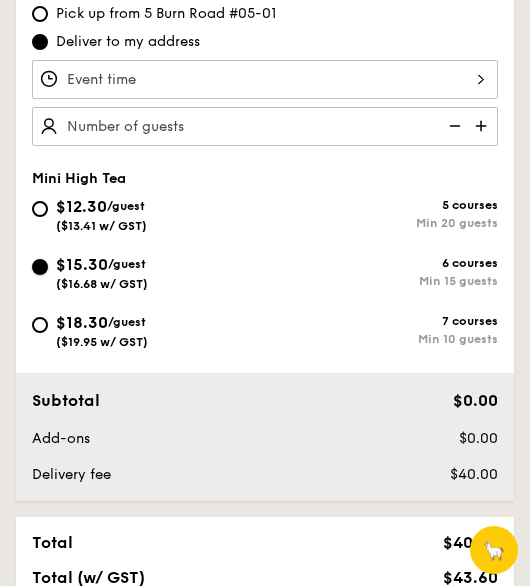 scroll, scrollTop: 675, scrollLeft: 0, axis: vertical 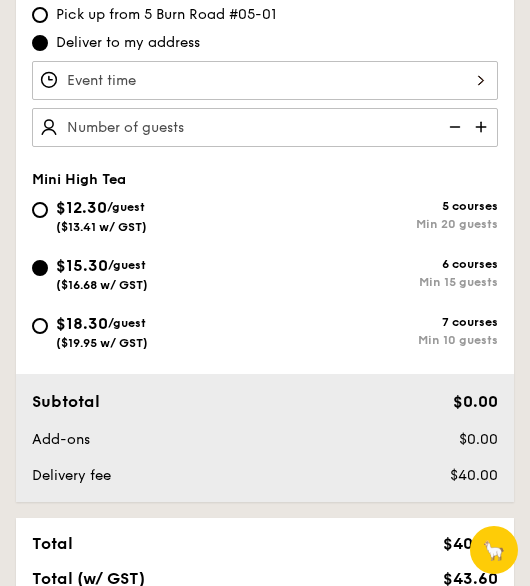click at bounding box center (265, 127) 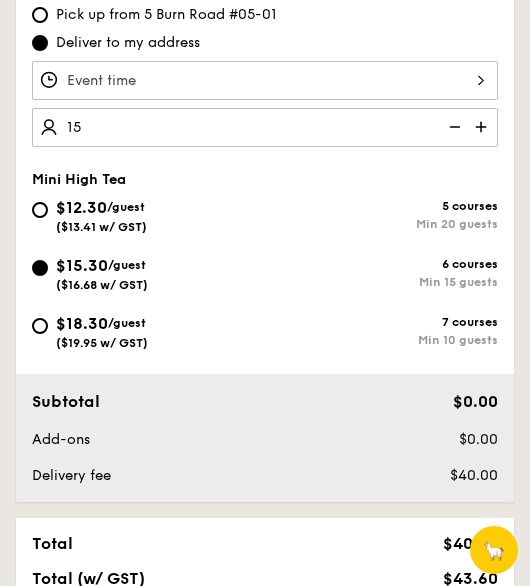 click on "15" at bounding box center (265, 127) 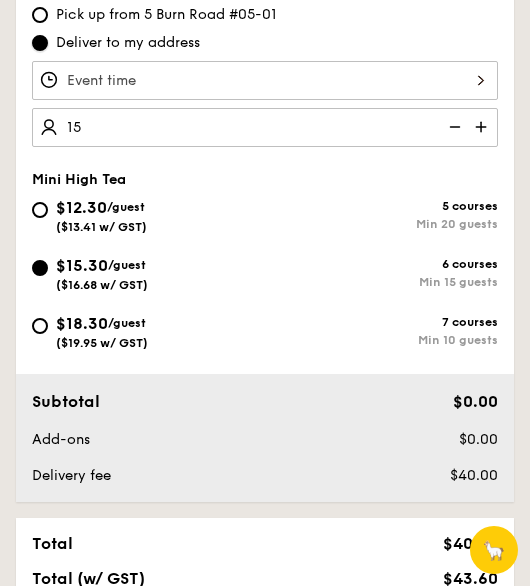 click on "Deliver to my address" at bounding box center (40, 43) 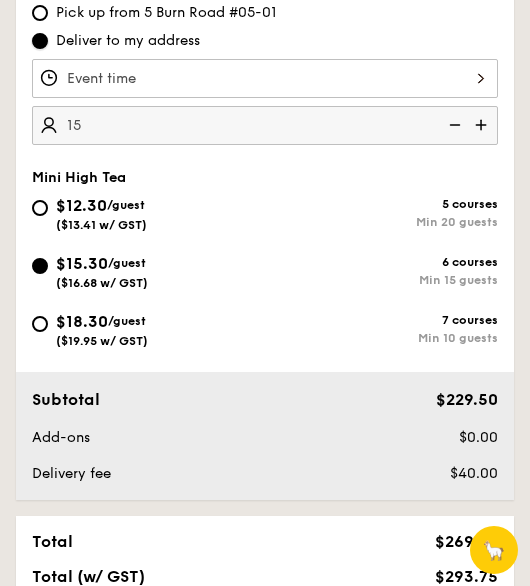scroll, scrollTop: 676, scrollLeft: 0, axis: vertical 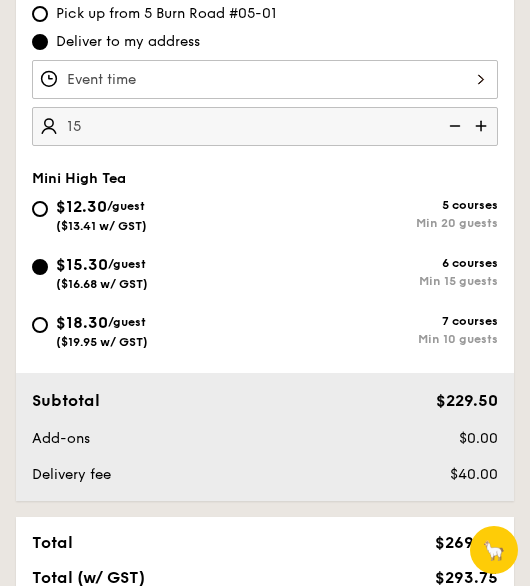 click on "$12.30" at bounding box center [81, 206] 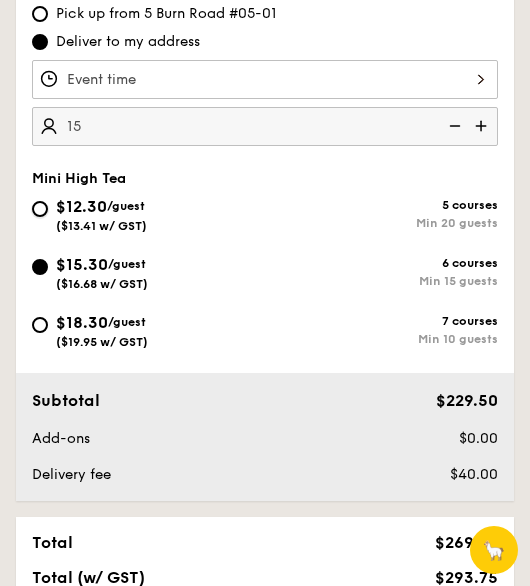 click on "$12.30
/guest
($13.41 w/ GST)
5 courses
Min 20 guests" at bounding box center [40, 209] 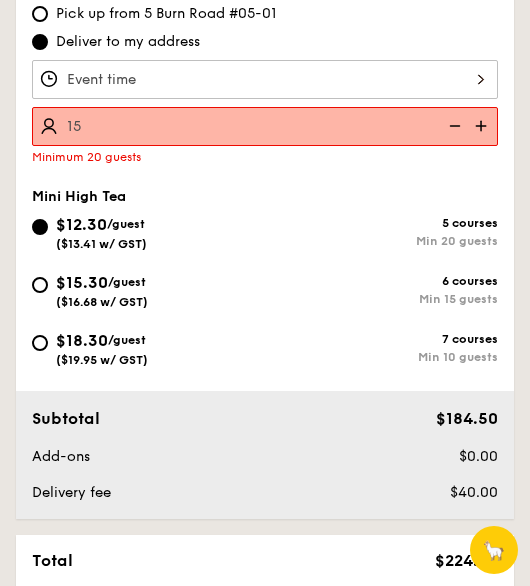 click on "15 guests" at bounding box center [265, 126] 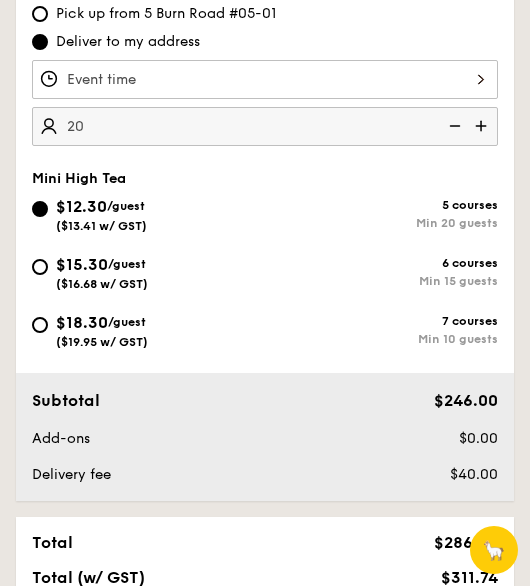 click on "20" at bounding box center [265, 126] 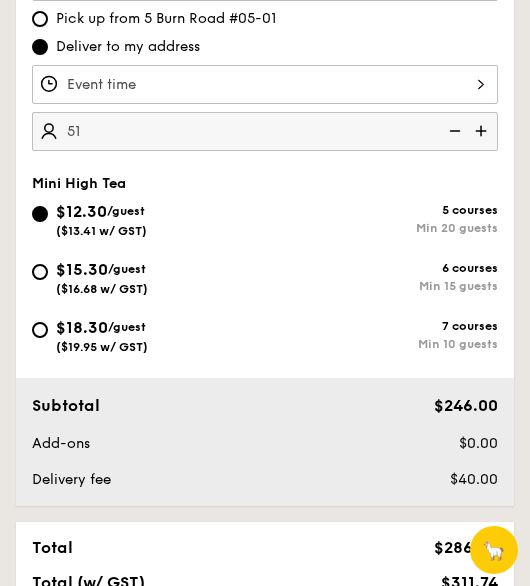 scroll, scrollTop: 675, scrollLeft: 0, axis: vertical 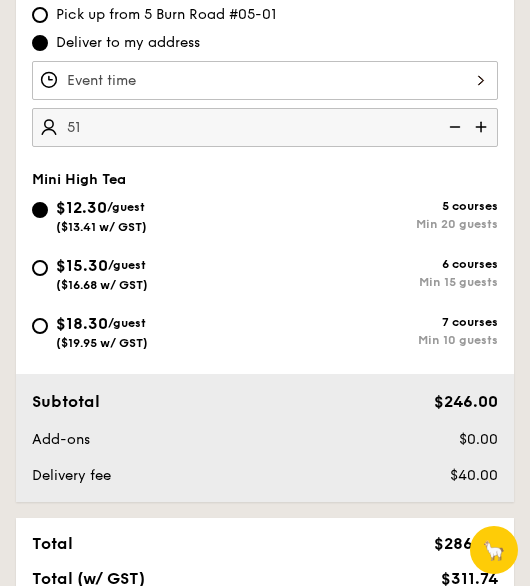 click on "51" at bounding box center [265, 127] 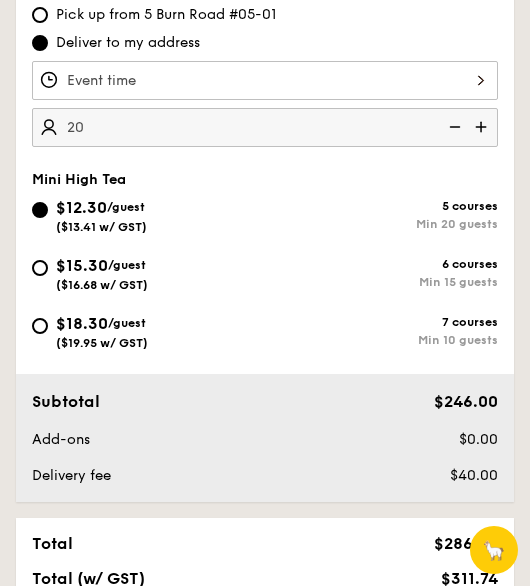 type on "20 guests" 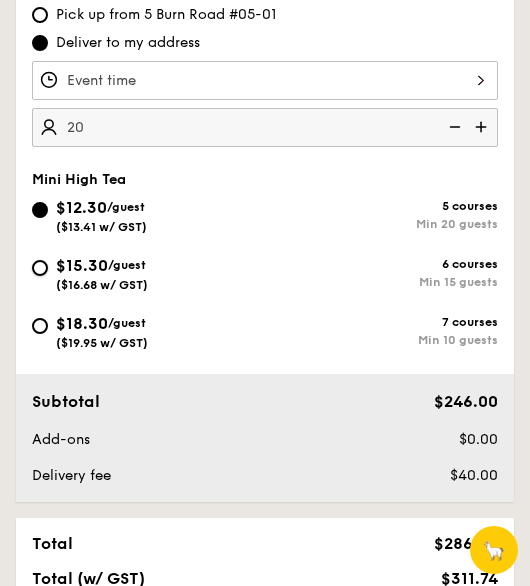 click on "$15.30
/guest
($16.68 w/ GST)
6 courses
Min 15 guests" at bounding box center (40, 268) 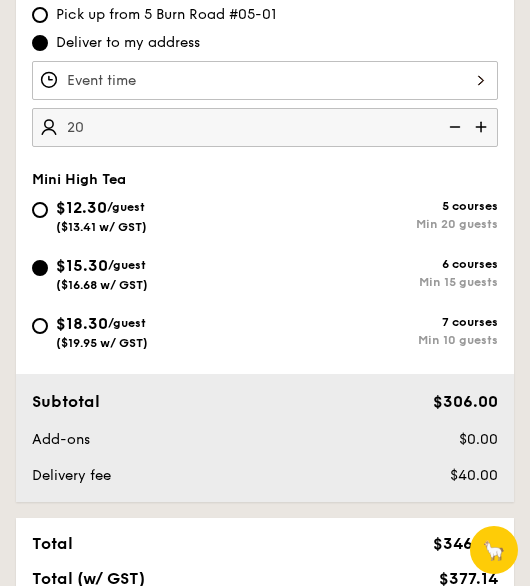 click on "20" at bounding box center (265, 127) 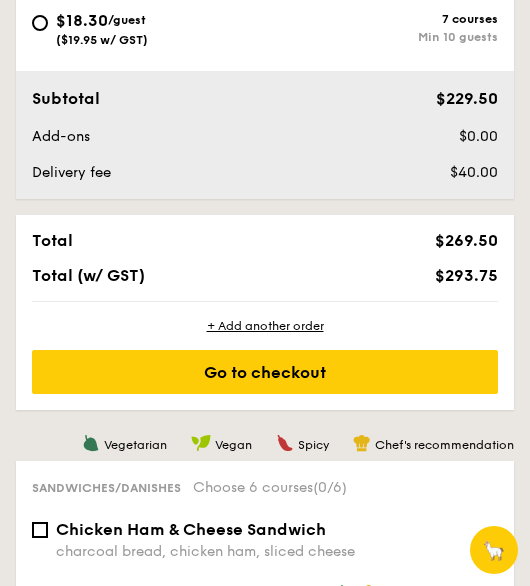 scroll, scrollTop: 977, scrollLeft: 0, axis: vertical 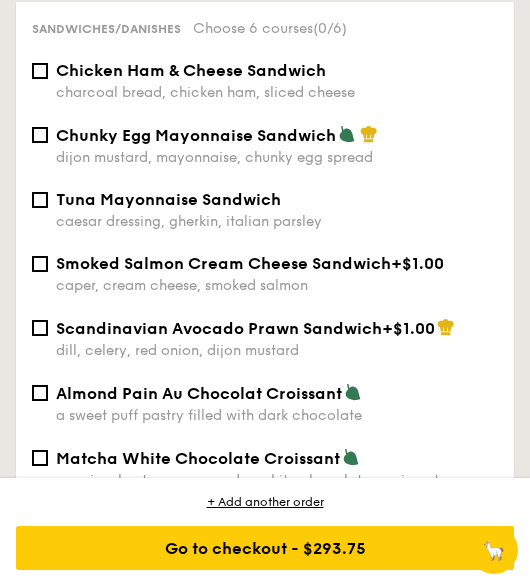 type on "15 guests" 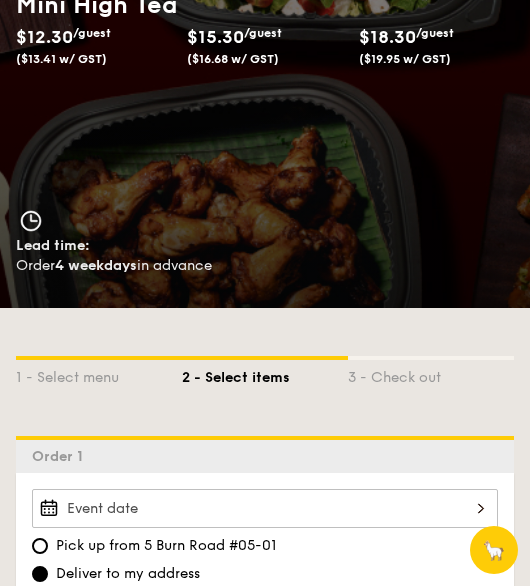 scroll, scrollTop: 0, scrollLeft: 0, axis: both 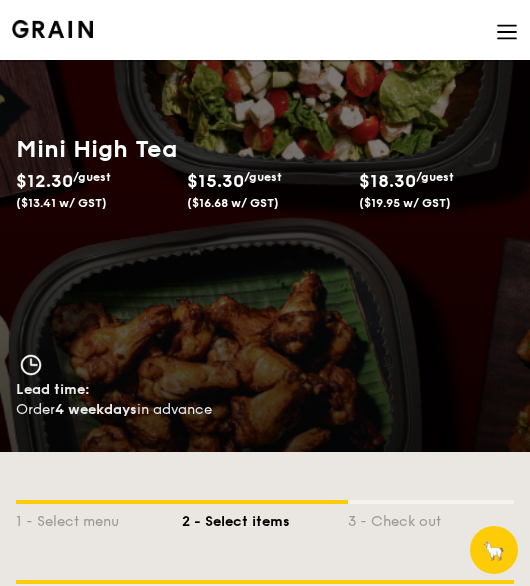 click on "Meals On Demand
Weddings
Catering
Contact us" at bounding box center (265, 30) 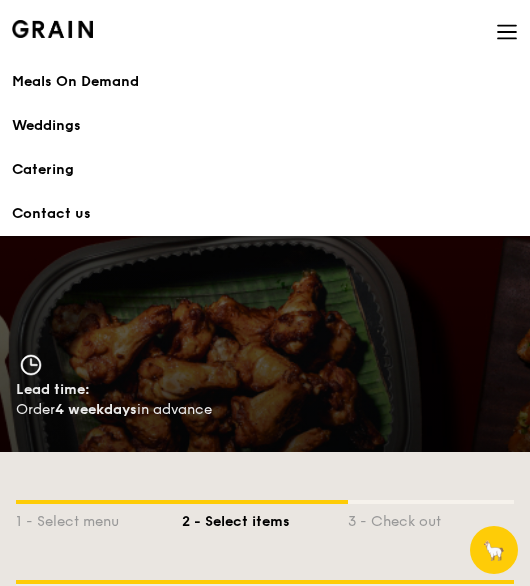 click on "Meals On Demand" at bounding box center (265, 82) 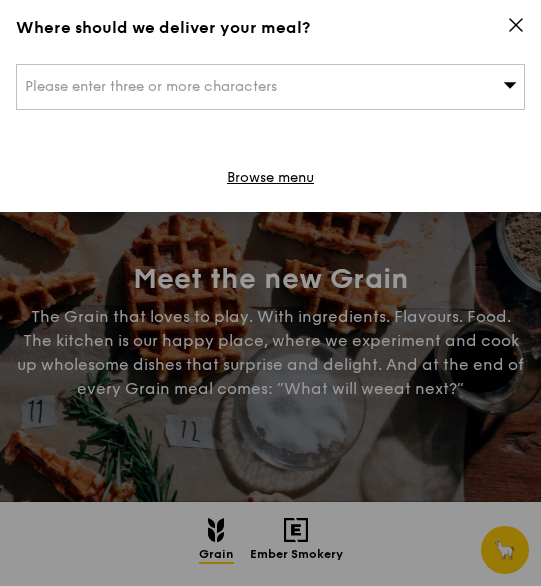 scroll, scrollTop: 0, scrollLeft: 0, axis: both 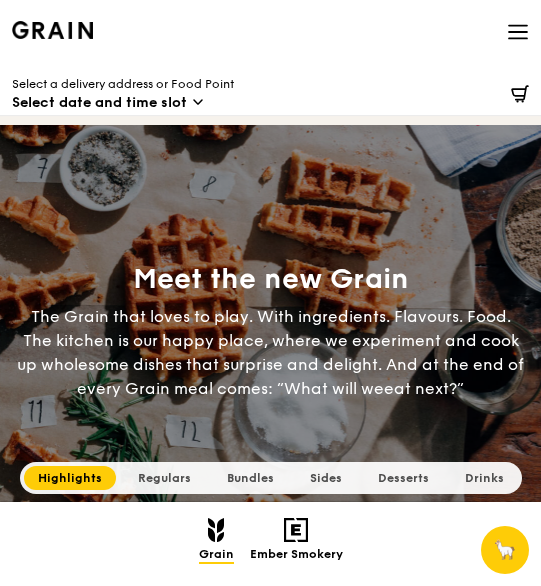 click on "Grain logo
Meals On Demand
Weddings
Catering
Contact us
Log in" at bounding box center [270, 34] 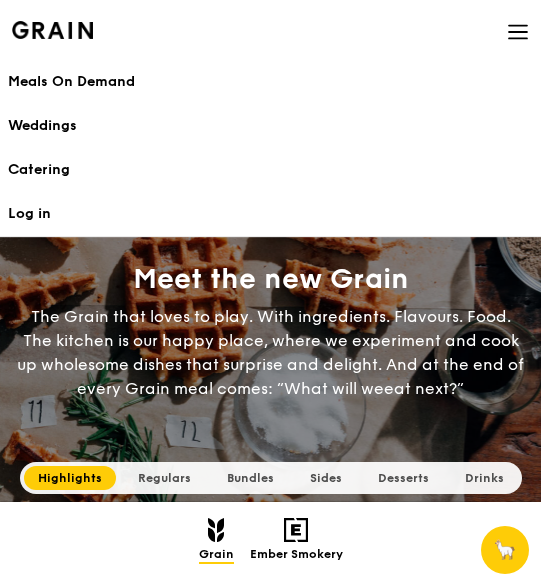click 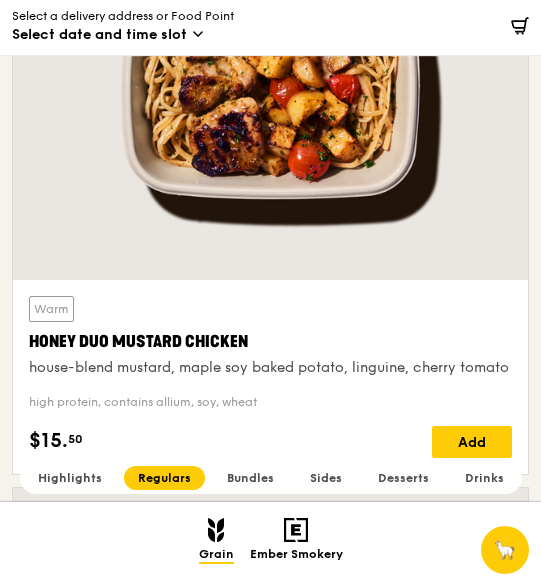 scroll, scrollTop: 2145, scrollLeft: 0, axis: vertical 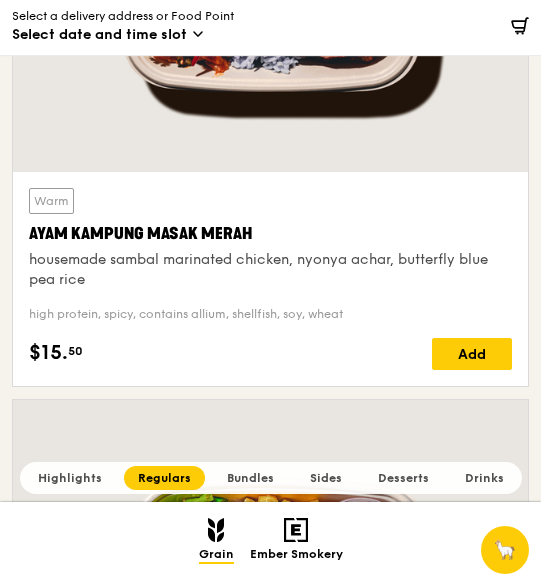 click on "Bundles" at bounding box center [250, 478] 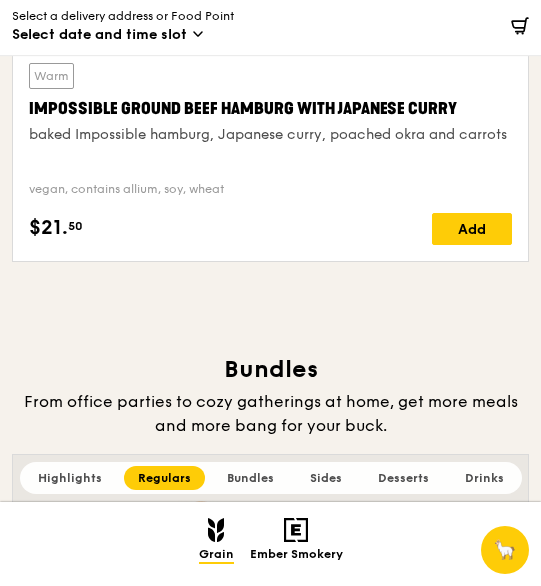 scroll, scrollTop: 6005, scrollLeft: 0, axis: vertical 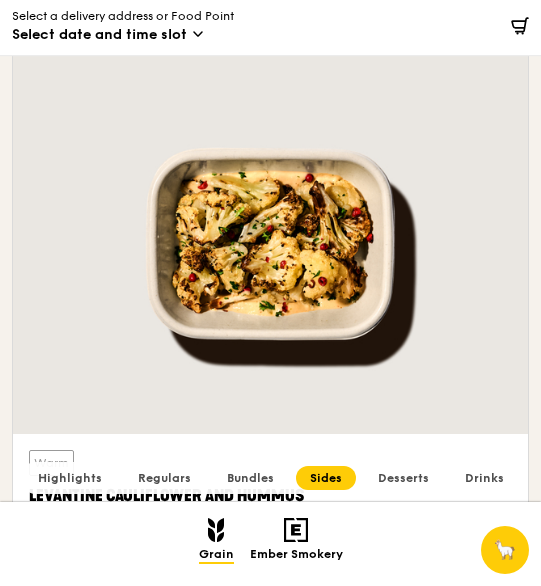 click on "Desserts" at bounding box center [403, 478] 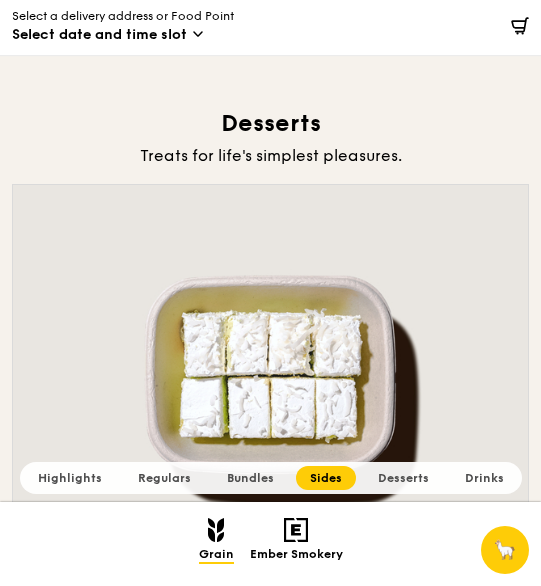 scroll, scrollTop: 13209, scrollLeft: 0, axis: vertical 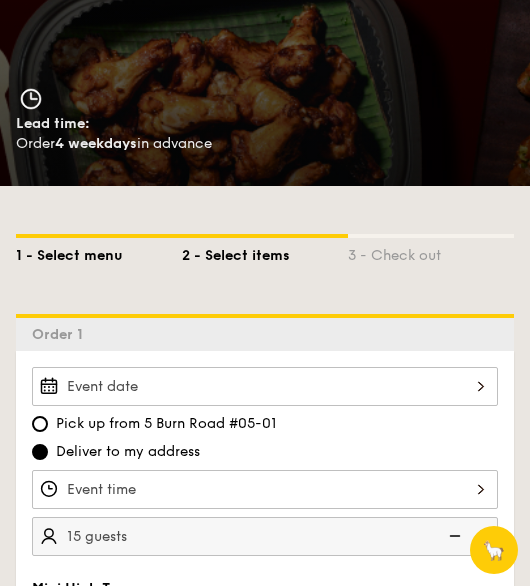 click on "1 - Select menu" at bounding box center [99, 252] 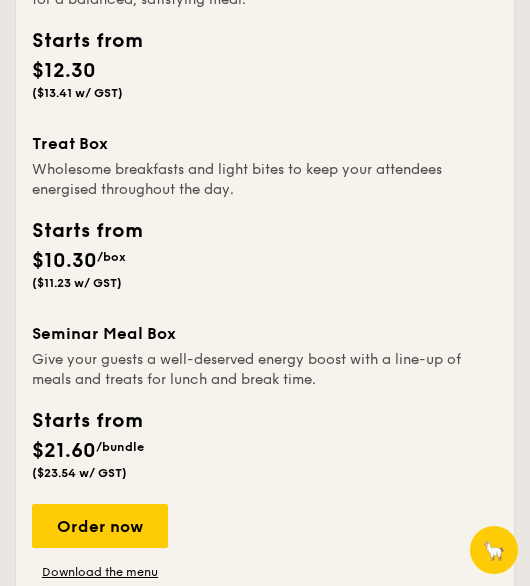 scroll, scrollTop: 3087, scrollLeft: 0, axis: vertical 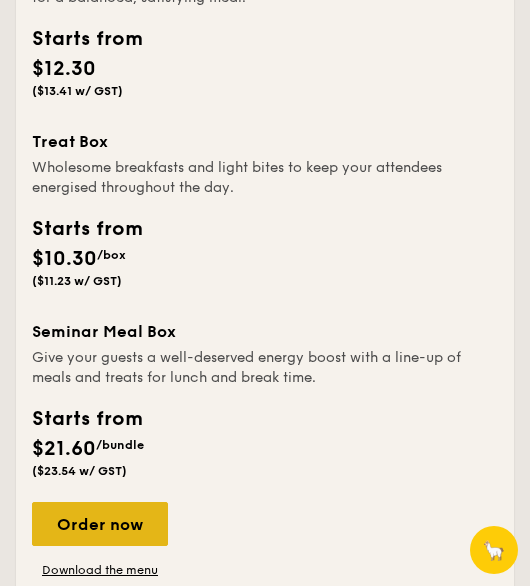 click on "Order now" at bounding box center (100, 524) 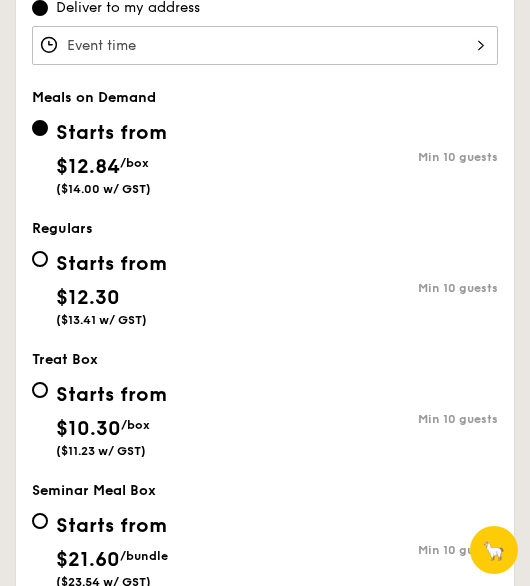 scroll, scrollTop: 1066, scrollLeft: 0, axis: vertical 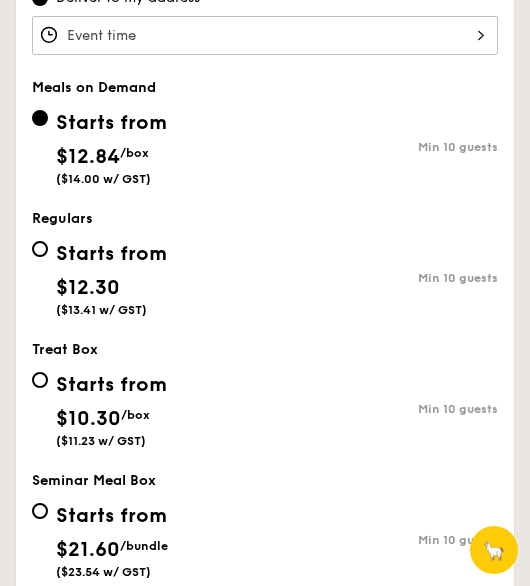 click on "Starts from" at bounding box center [111, 385] 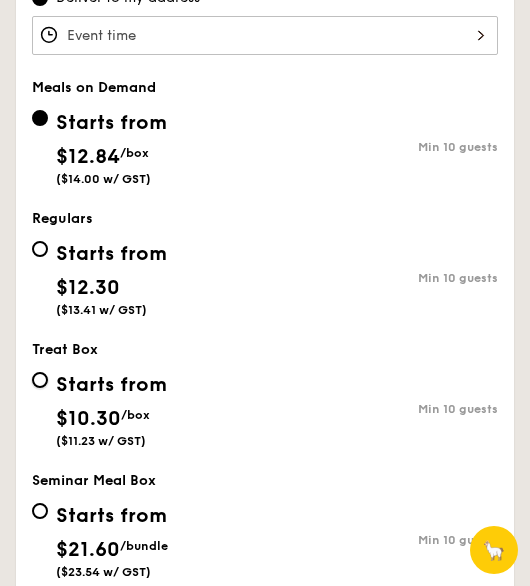 click on "Starts from
$10.30
/box
($11.23 w/ GST)
Min 10 guests" at bounding box center [40, 380] 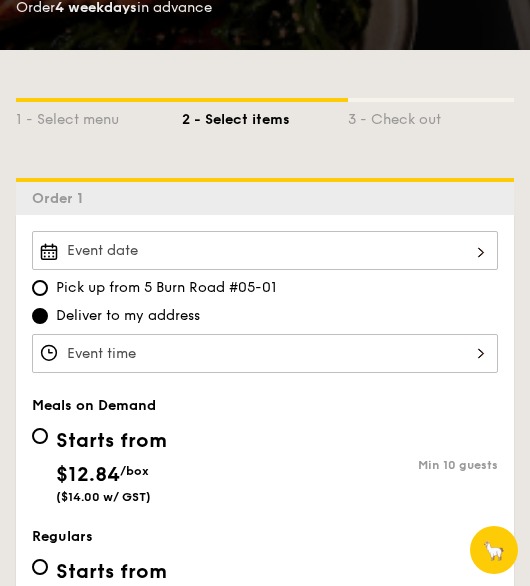 scroll, scrollTop: 747, scrollLeft: 0, axis: vertical 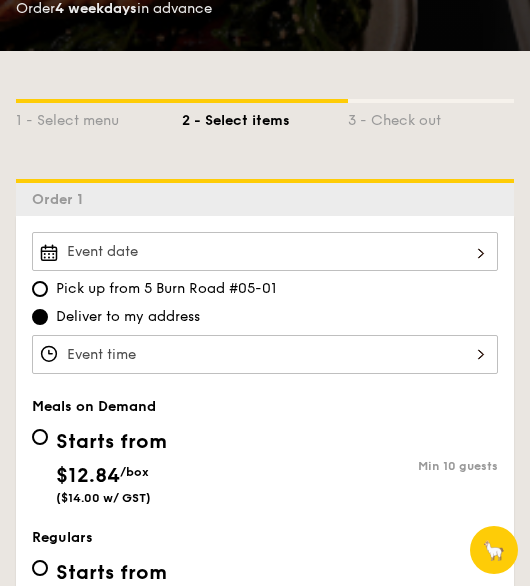 click on "Brekkie A Hearty Scrambled Eggs + Cheesy Chicken Sausage + Baked Mushrooms and Tomatoes
Min 10 guests
$10.30
/item
($11.23 w/ GST)
0" at bounding box center [265, 354] 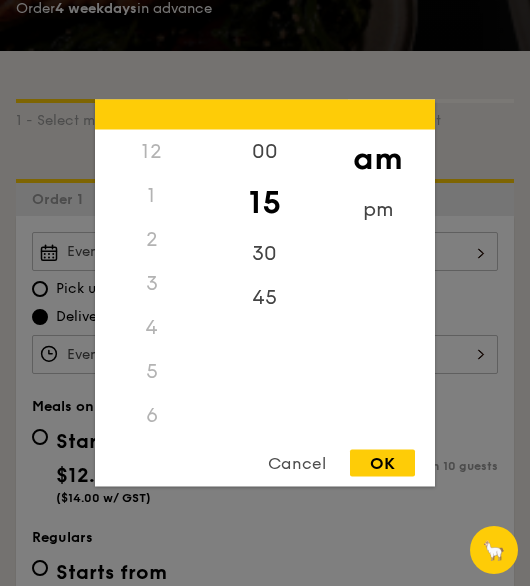 scroll, scrollTop: 237, scrollLeft: 0, axis: vertical 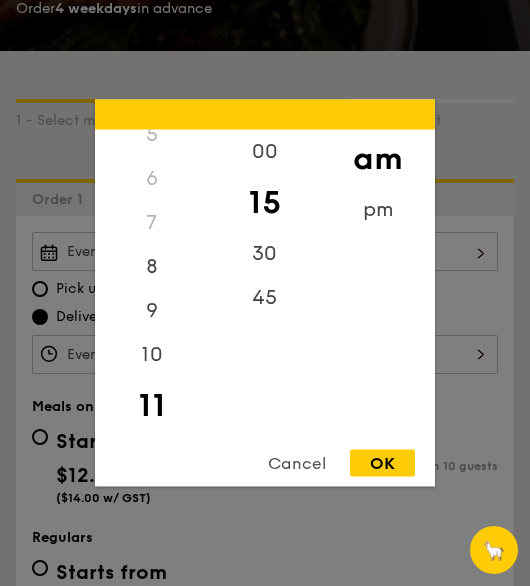 click on "OK" at bounding box center [382, 463] 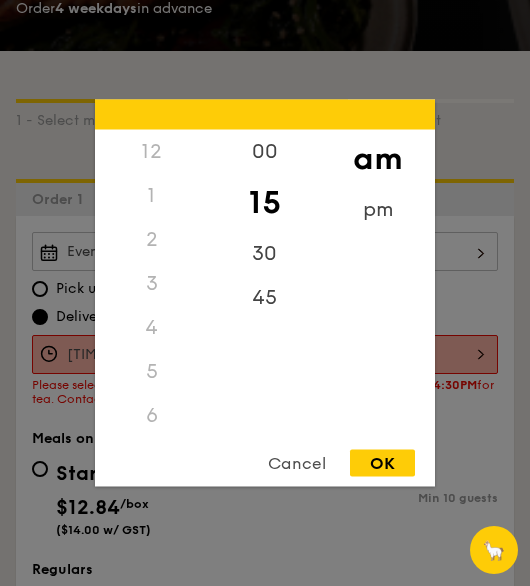 scroll, scrollTop: 237, scrollLeft: 0, axis: vertical 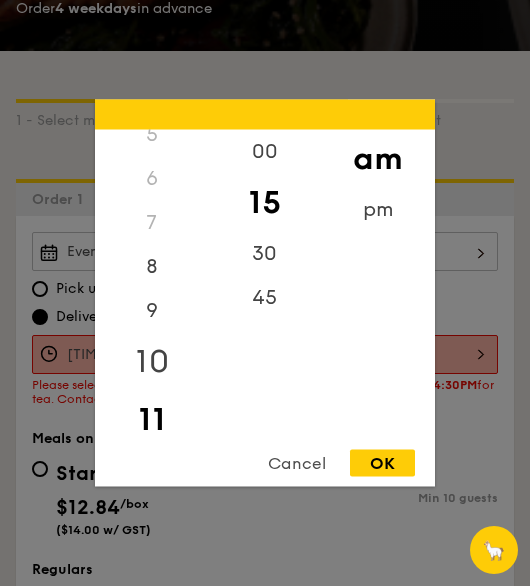 drag, startPoint x: 366, startPoint y: 353, endPoint x: 142, endPoint y: 357, distance: 224.0357 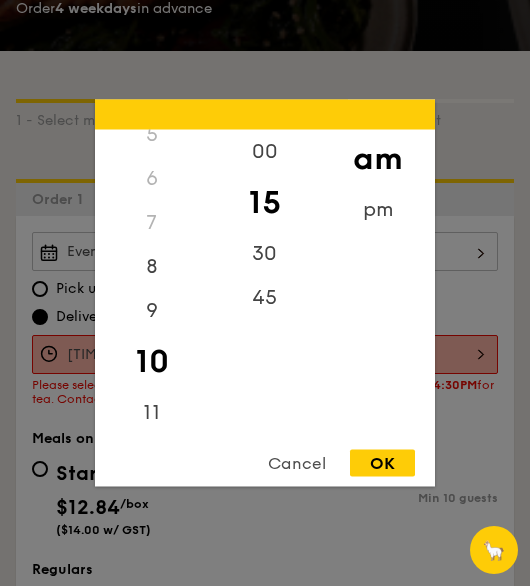 click on "OK" at bounding box center (382, 463) 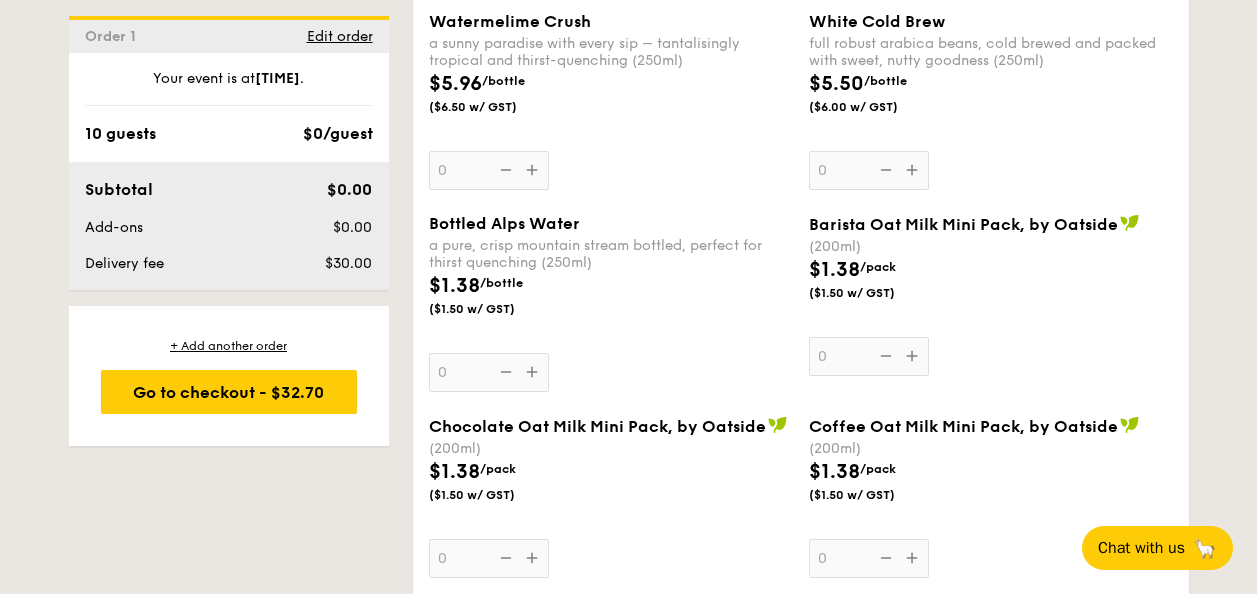 scroll, scrollTop: 4053, scrollLeft: 0, axis: vertical 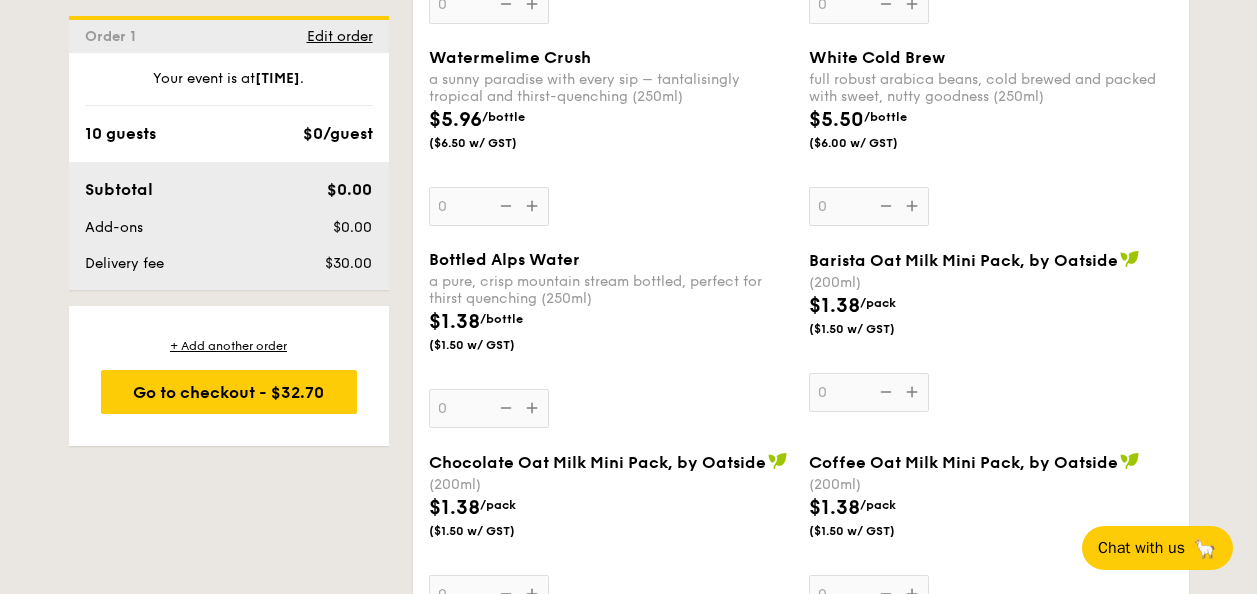 click on "Watermelime Crush  a sunny paradise with every sip – tantalisingly tropical and thirst-quenching (250ml)
$5.96
/bottle
($6.50 w/ GST)
0 White Cold Brew full robust arabica beans, cold brewed and packed with sweet, nutty goodness (250ml)
$5.50
/bottle
($6.00 w/ GST)
0" at bounding box center [801, 149] 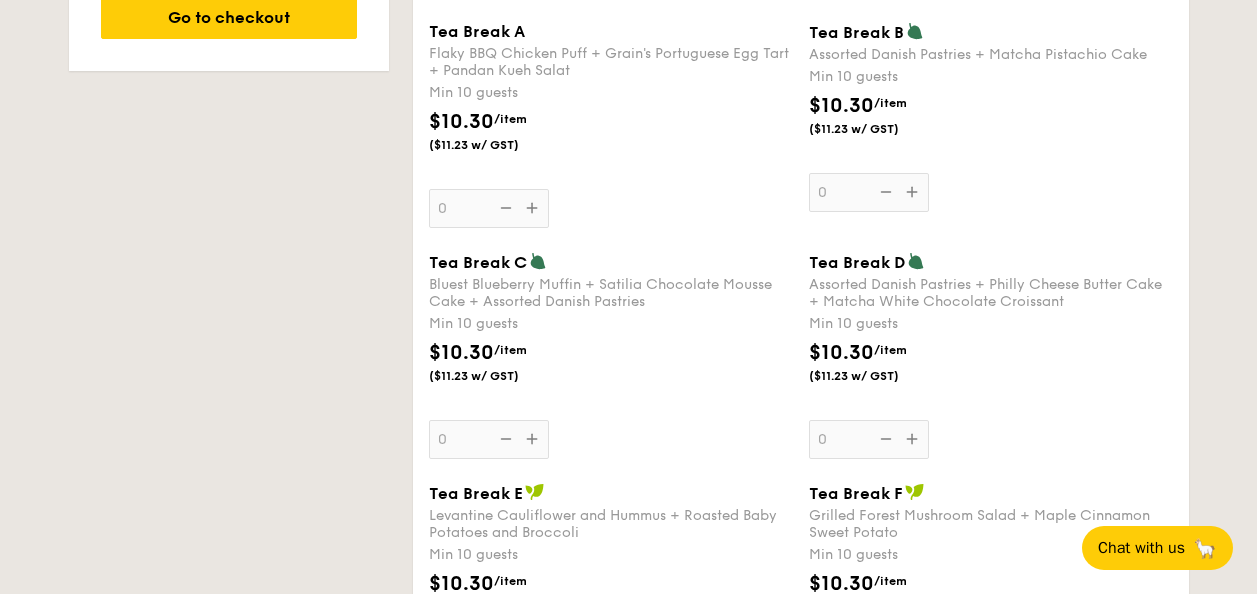 scroll, scrollTop: 1613, scrollLeft: 0, axis: vertical 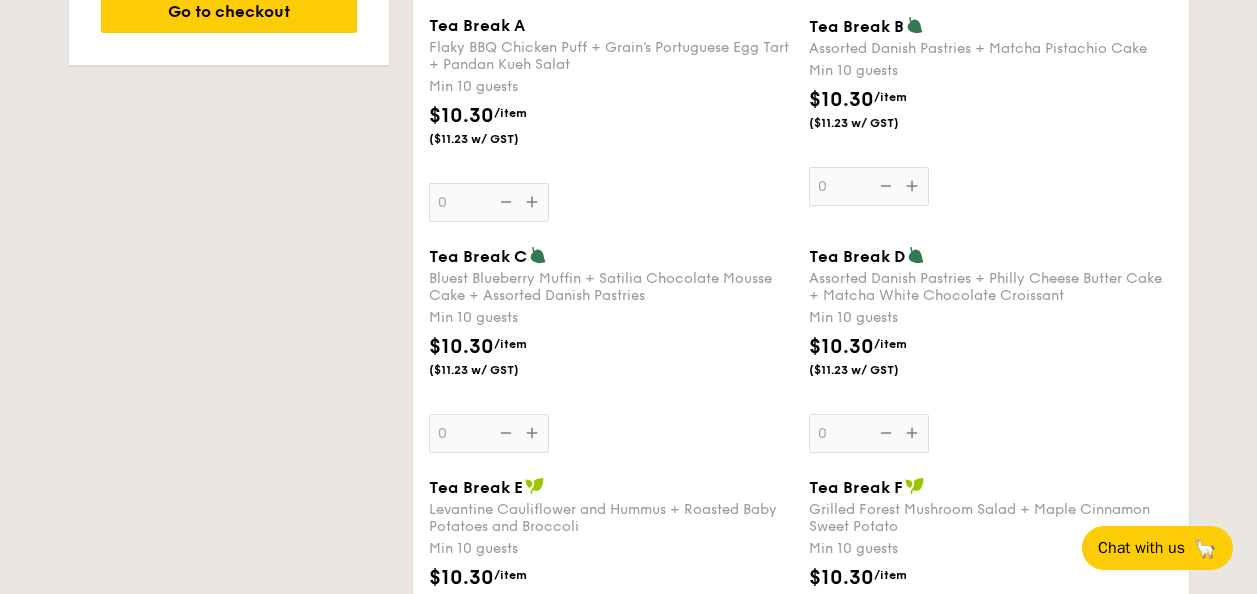 drag, startPoint x: 430, startPoint y: 17, endPoint x: 575, endPoint y: 62, distance: 151.82227 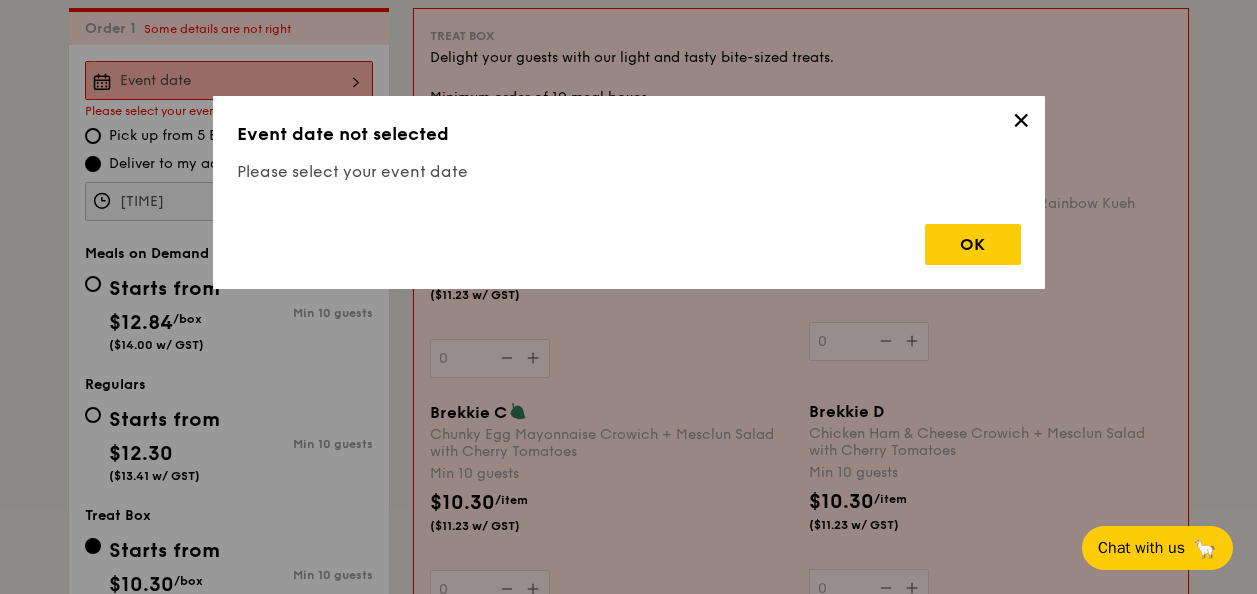 scroll, scrollTop: 534, scrollLeft: 0, axis: vertical 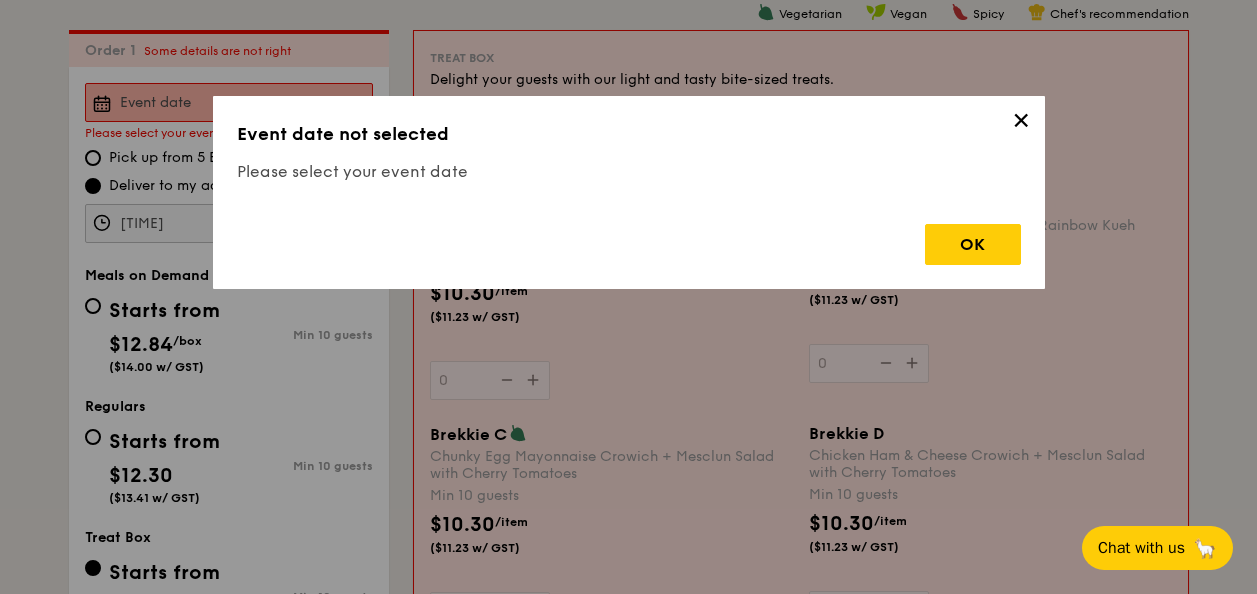 copy on "Tea Break A Flaky BBQ Chicken Puff + Grain's Portuguese Egg Tart + Pandan Kueh Salat" 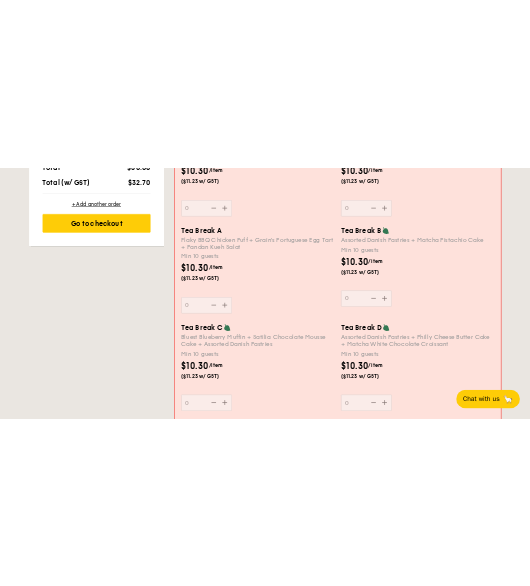 scroll, scrollTop: 1584, scrollLeft: 0, axis: vertical 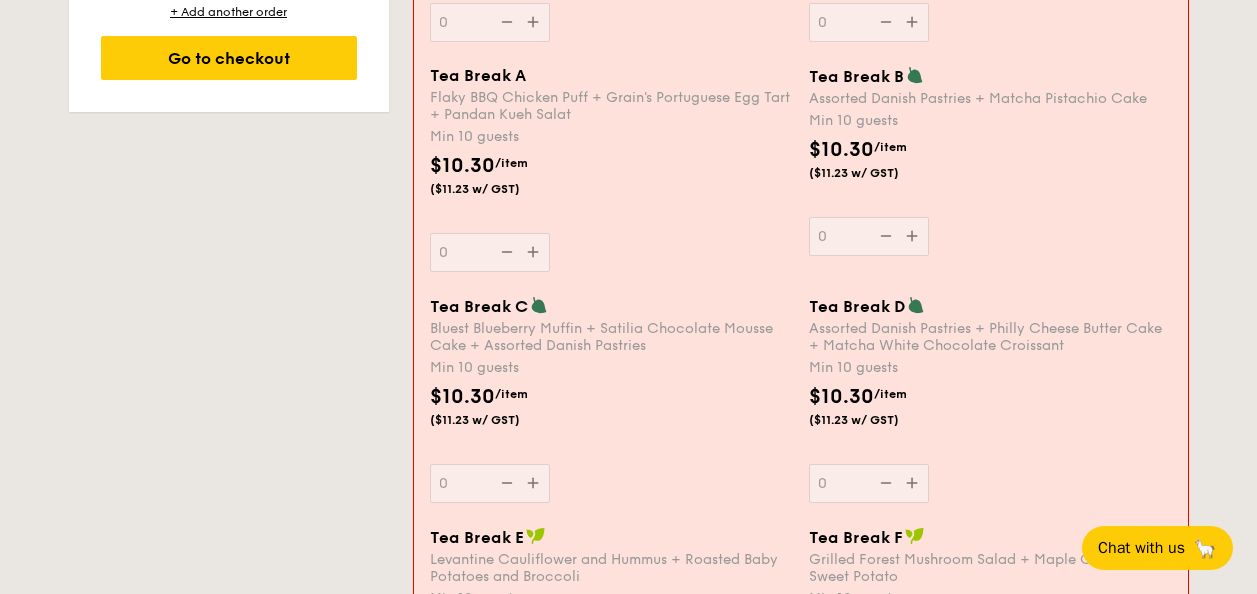 drag, startPoint x: 663, startPoint y: 217, endPoint x: 427, endPoint y: 92, distance: 267.0599 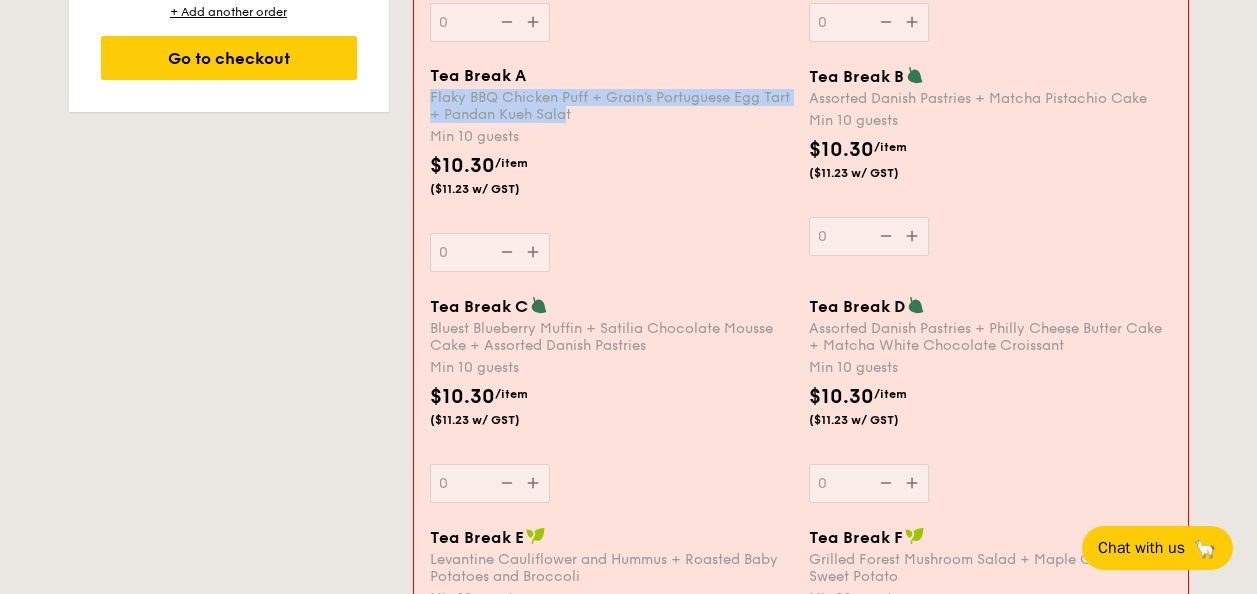 drag, startPoint x: 426, startPoint y: 92, endPoint x: 583, endPoint y: 113, distance: 158.39824 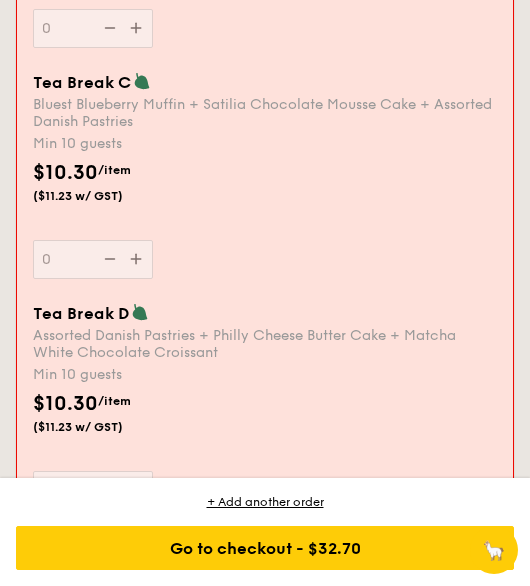 scroll, scrollTop: 4422, scrollLeft: 0, axis: vertical 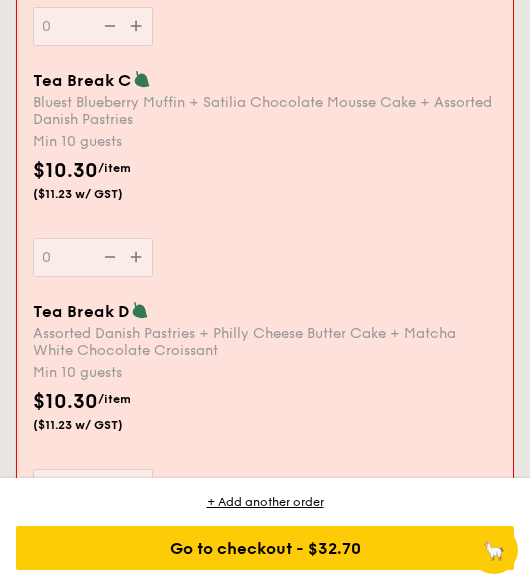 drag, startPoint x: 171, startPoint y: 117, endPoint x: 35, endPoint y: 70, distance: 143.89232 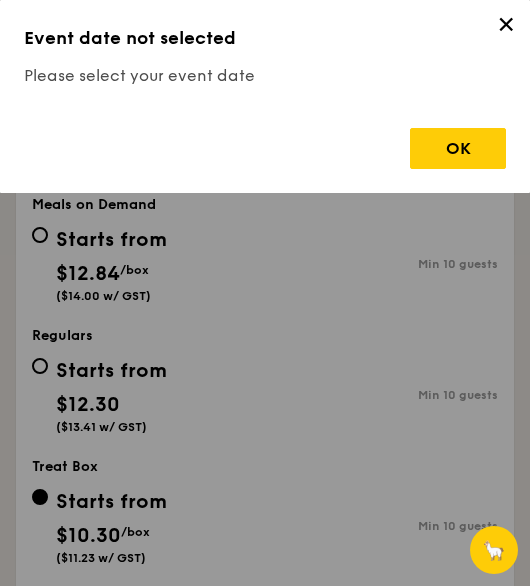 scroll, scrollTop: 896, scrollLeft: 0, axis: vertical 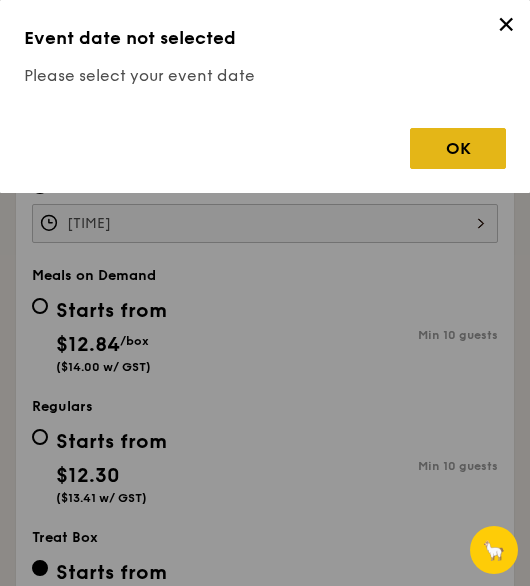 click on "OK" at bounding box center [458, 148] 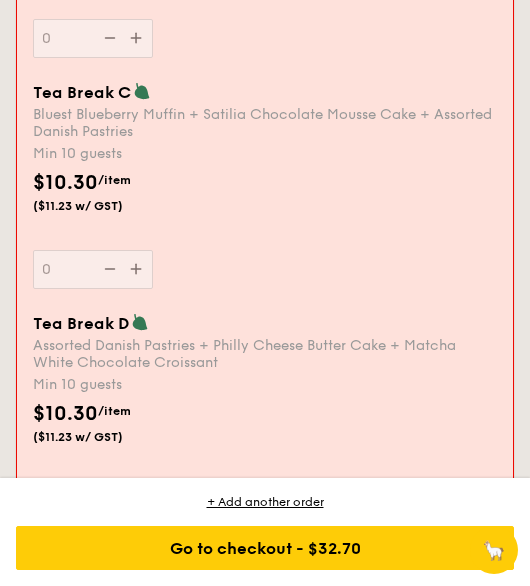 scroll, scrollTop: 4412, scrollLeft: 0, axis: vertical 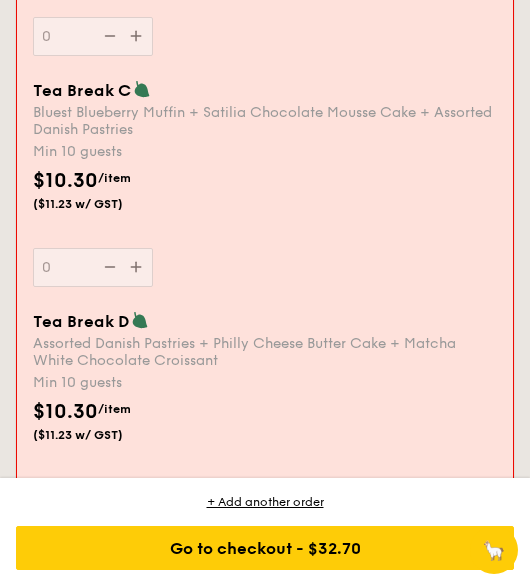 drag, startPoint x: 140, startPoint y: 144, endPoint x: 47, endPoint y: 193, distance: 105.11898 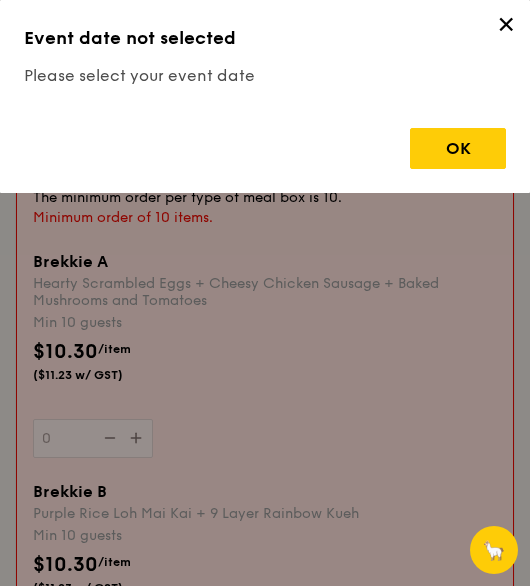 scroll, scrollTop: 896, scrollLeft: 0, axis: vertical 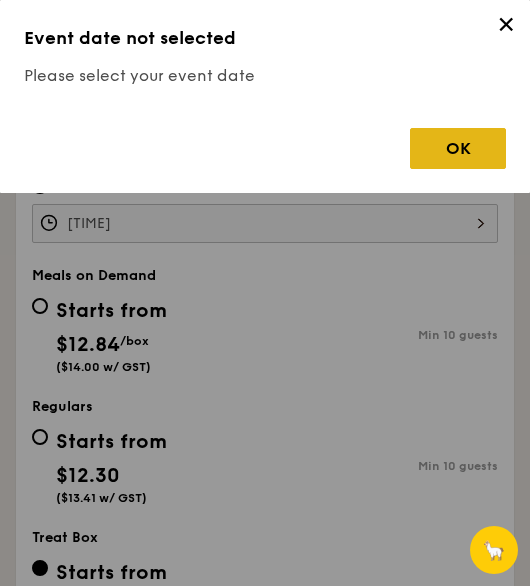click on "OK" at bounding box center [458, 148] 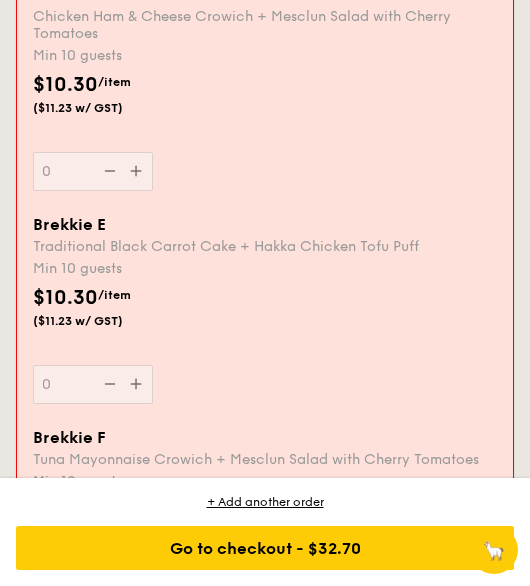 scroll, scrollTop: 2971, scrollLeft: 0, axis: vertical 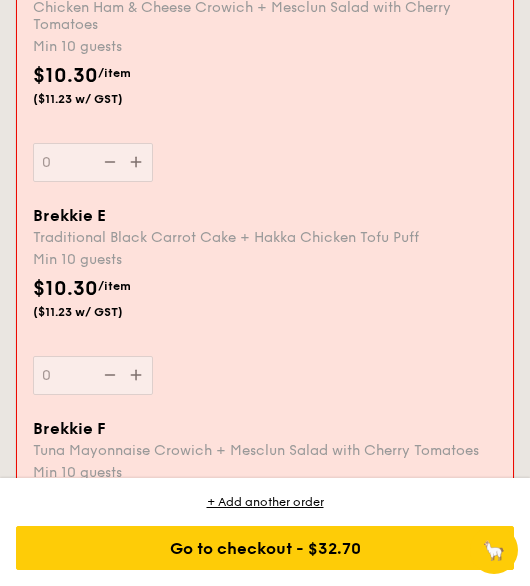 click on "Min 10 guests" at bounding box center [265, 260] 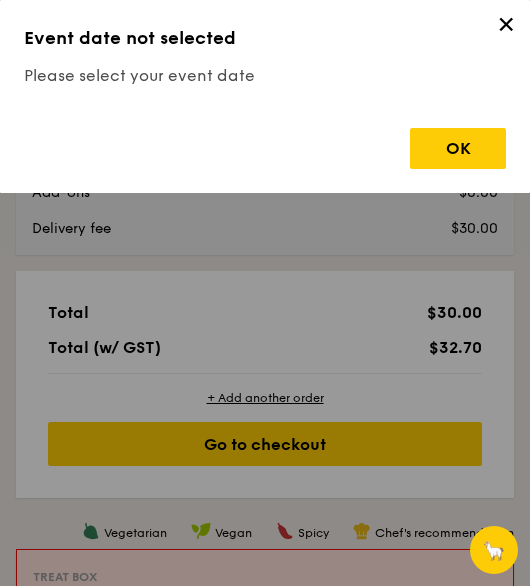 scroll, scrollTop: 896, scrollLeft: 0, axis: vertical 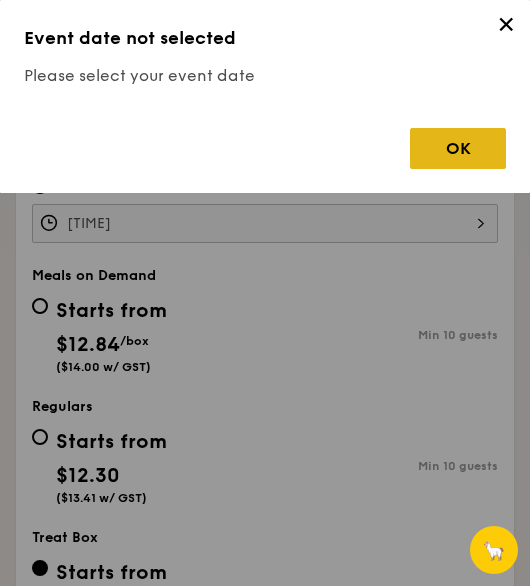 click on "OK" at bounding box center (458, 148) 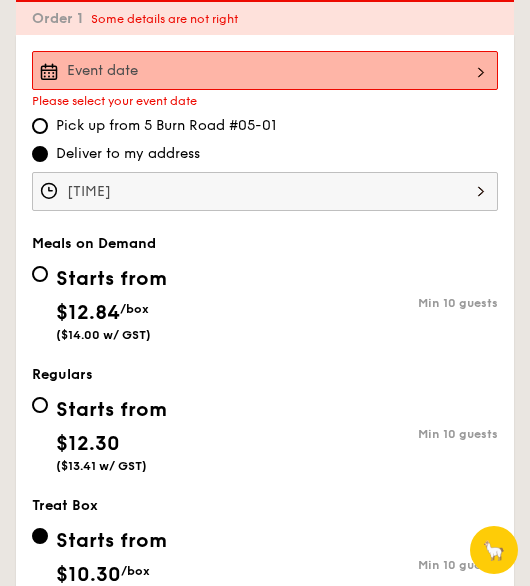 scroll, scrollTop: 934, scrollLeft: 0, axis: vertical 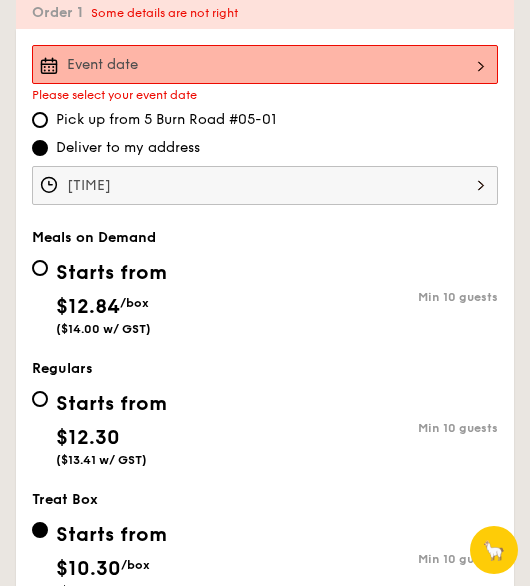 click on "Brekkie A Hearty Scrambled Eggs + Cheesy Chicken Sausage + Baked Mushrooms and Tomatoes
Min 10 guests
$10.30
/item
($11.23 w/ GST)
0" at bounding box center (265, 64) 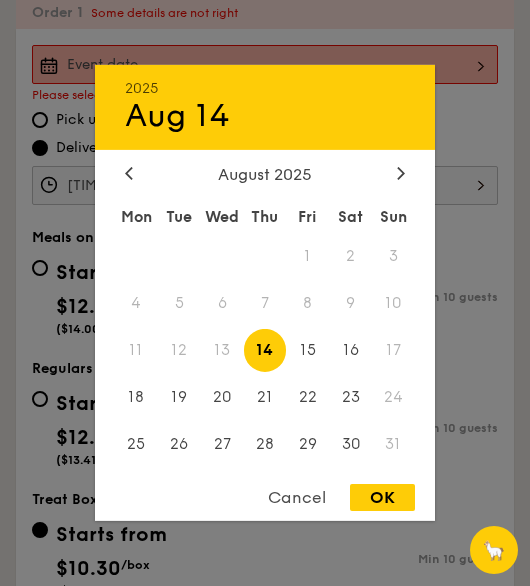 click on "2025   Aug 14       August 2025     Mon Tue Wed Thu Fri Sat Sun   1 2 3 4 5 6 7 8 9 10 11 12 13 14 15 16 17 18 19 20 21 22 23 24 25 26 27 28 29 30 31     Cancel   OK" at bounding box center (265, 293) 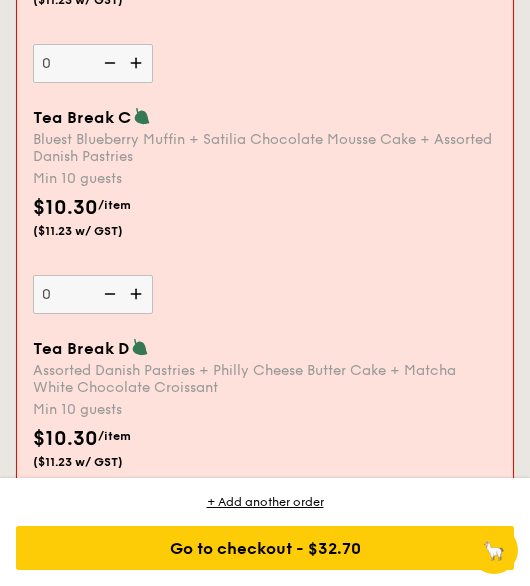 scroll, scrollTop: 4369, scrollLeft: 0, axis: vertical 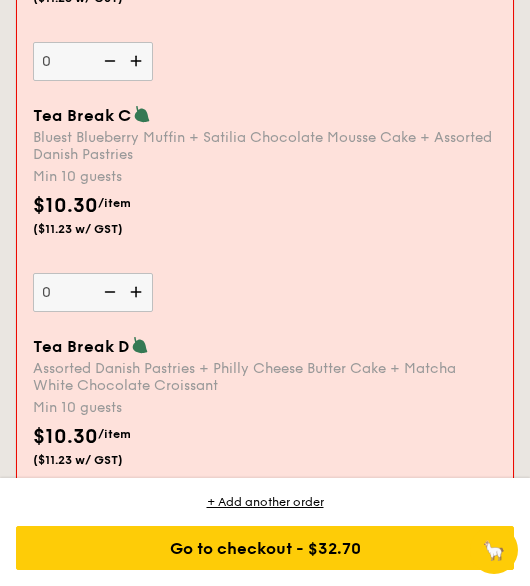 drag, startPoint x: 140, startPoint y: 154, endPoint x: 35, endPoint y: 113, distance: 112.720894 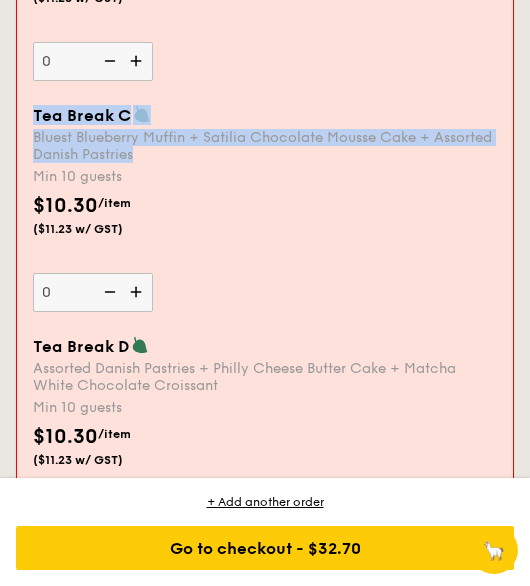 copy on "Tea Break C  Bluest Blueberry Muffin + Satilia Chocolate Mousse Cake + Assorted Danish Pastries" 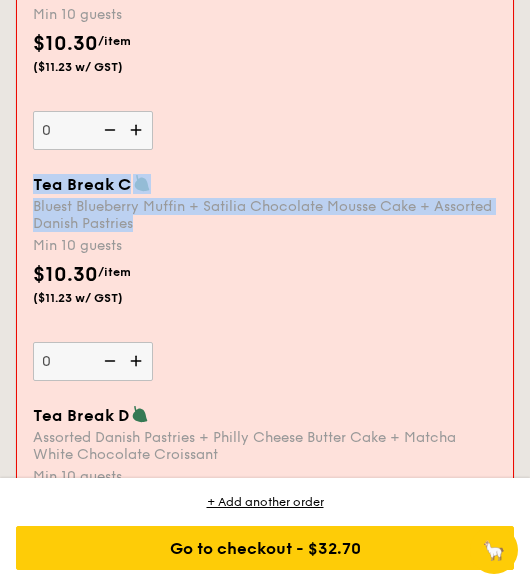 scroll, scrollTop: 4299, scrollLeft: 0, axis: vertical 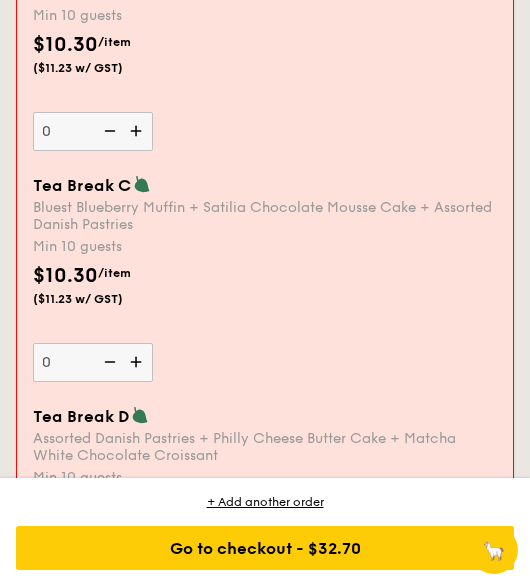 drag, startPoint x: 246, startPoint y: 163, endPoint x: 212, endPoint y: 153, distance: 35.44009 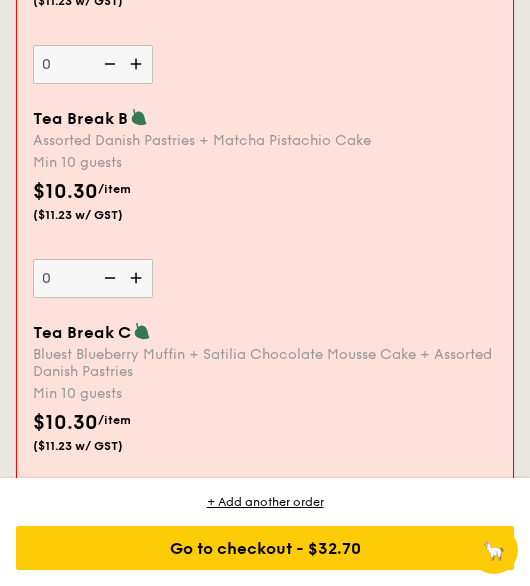 scroll, scrollTop: 4150, scrollLeft: 0, axis: vertical 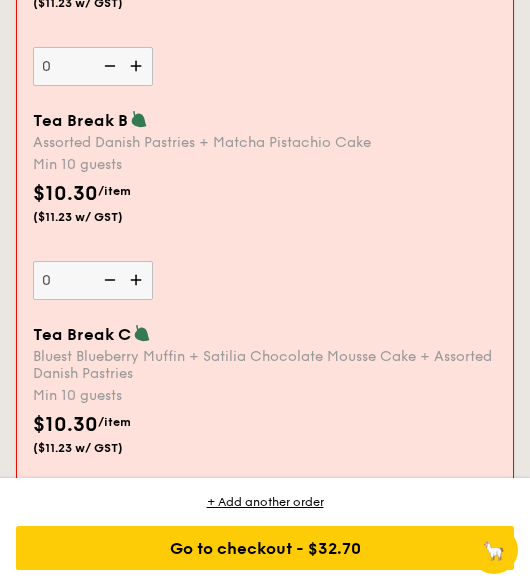 click on "Tea Break B" at bounding box center [80, 120] 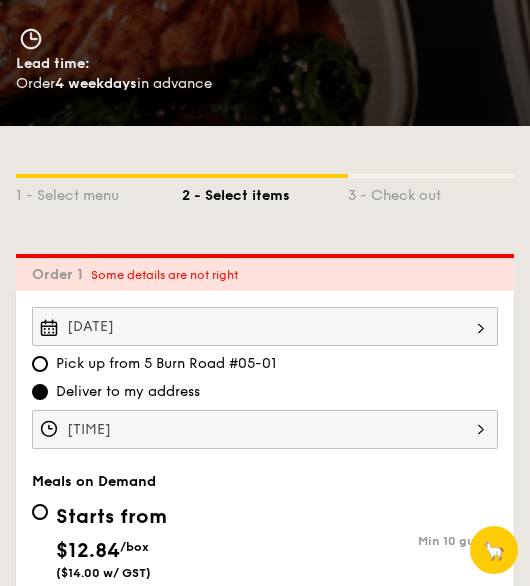 scroll, scrollTop: 800, scrollLeft: 0, axis: vertical 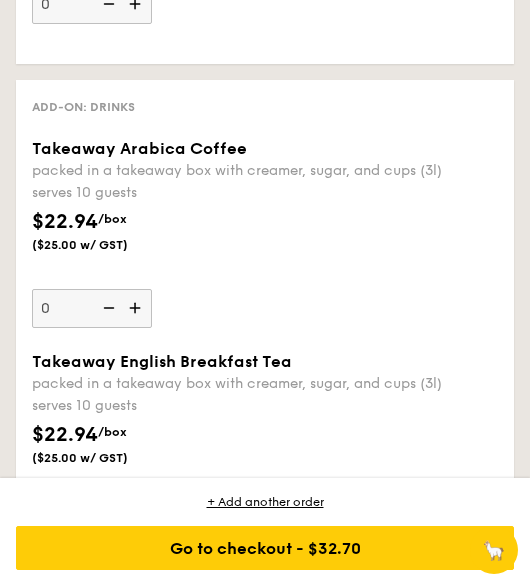 drag, startPoint x: 260, startPoint y: 146, endPoint x: 13, endPoint y: 139, distance: 247.09917 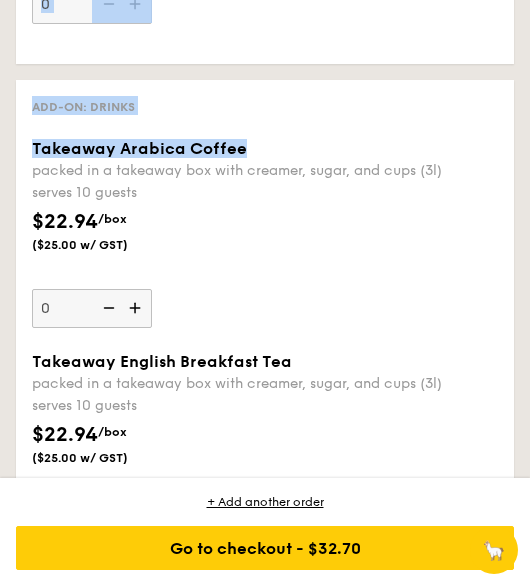 click on "Takeaway Arabica Coffee packed in a takeaway box with creamer, sugar, and cups (3l)
serves 10 guests
$22.94
/box
($25.00 w/ GST)
0" at bounding box center (265, 233) 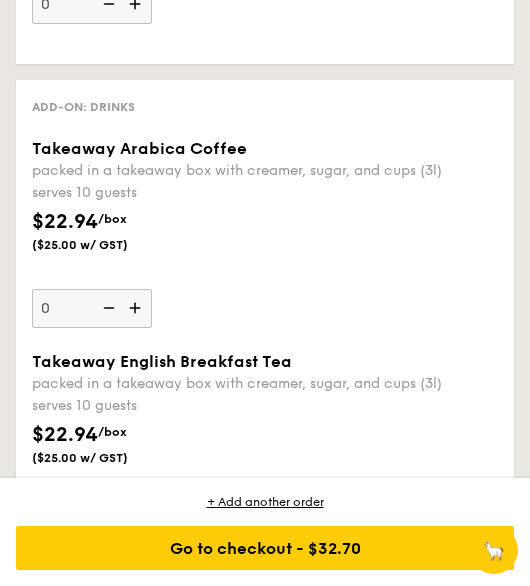 click on "serves 10 guests" at bounding box center (265, 193) 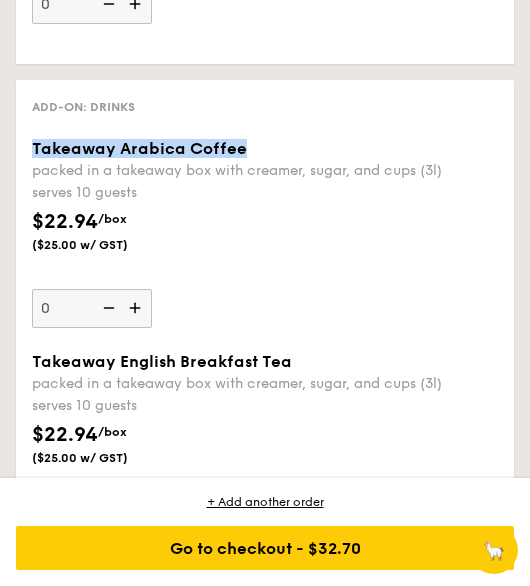 drag, startPoint x: 254, startPoint y: 152, endPoint x: 26, endPoint y: 147, distance: 228.05482 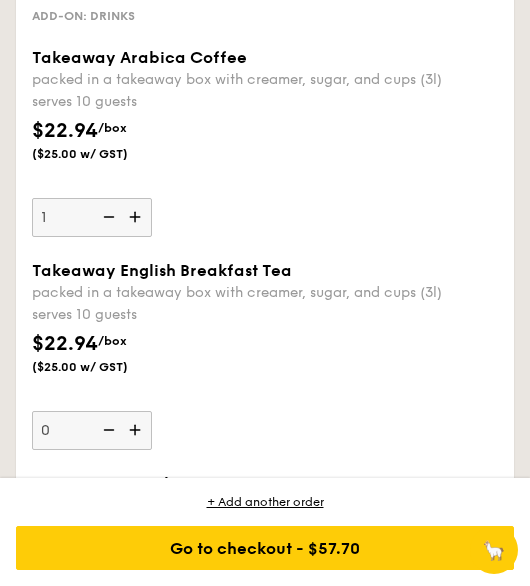 scroll, scrollTop: 7465, scrollLeft: 0, axis: vertical 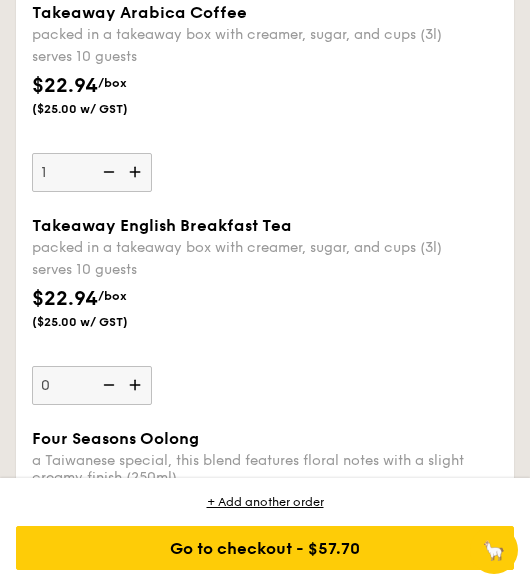 click at bounding box center (137, 385) 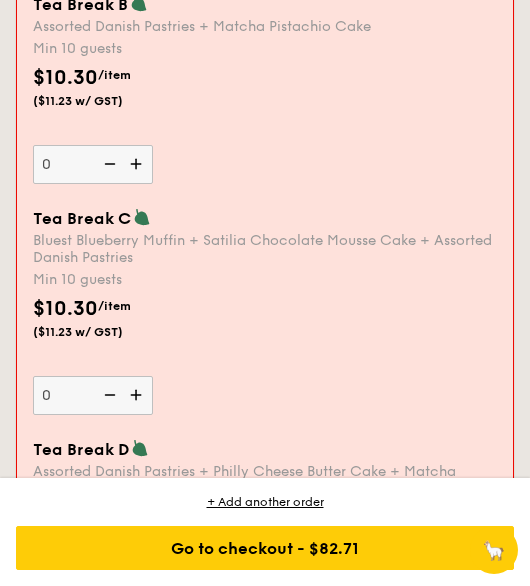scroll, scrollTop: 4324, scrollLeft: 0, axis: vertical 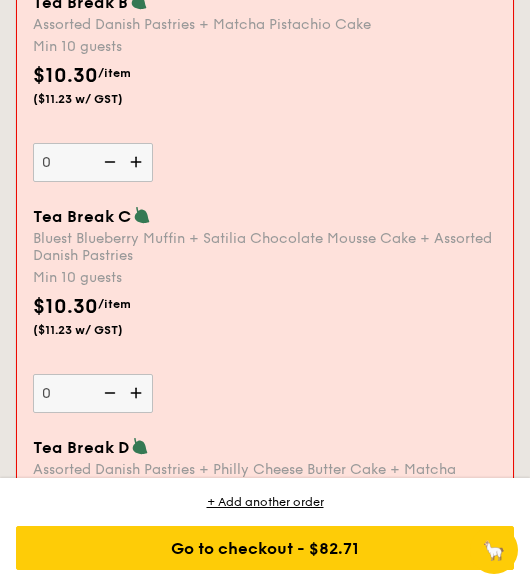 click at bounding box center [138, 393] 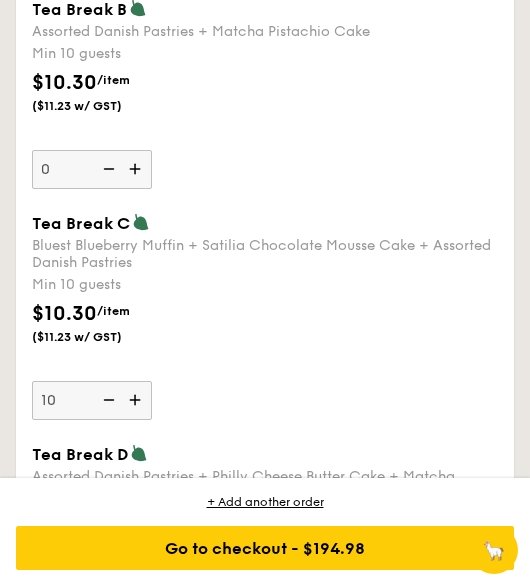 scroll, scrollTop: 4332, scrollLeft: 0, axis: vertical 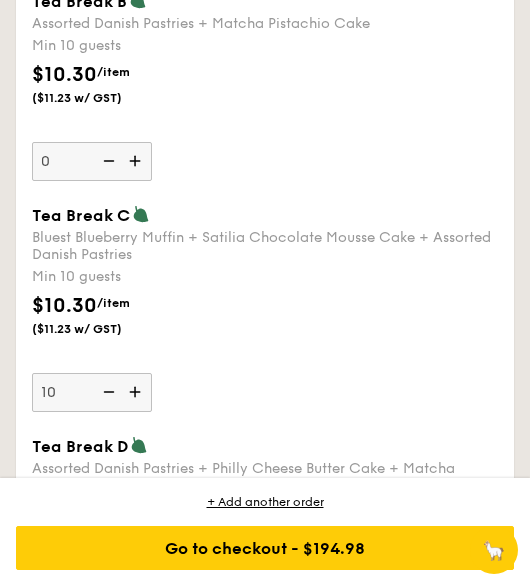 click on "$10.30
/item
($11.23 w/ GST)" at bounding box center [265, 326] 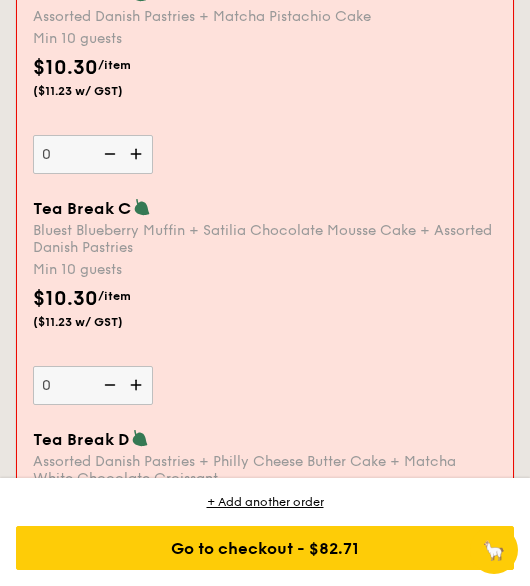 scroll, scrollTop: 4324, scrollLeft: 0, axis: vertical 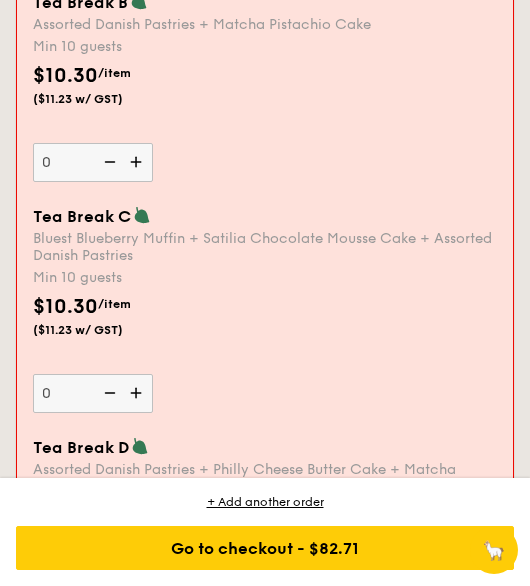 click at bounding box center (108, 393) 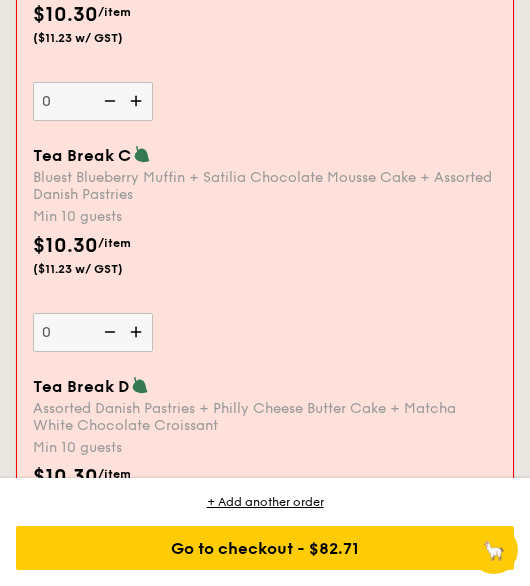scroll, scrollTop: 4386, scrollLeft: 0, axis: vertical 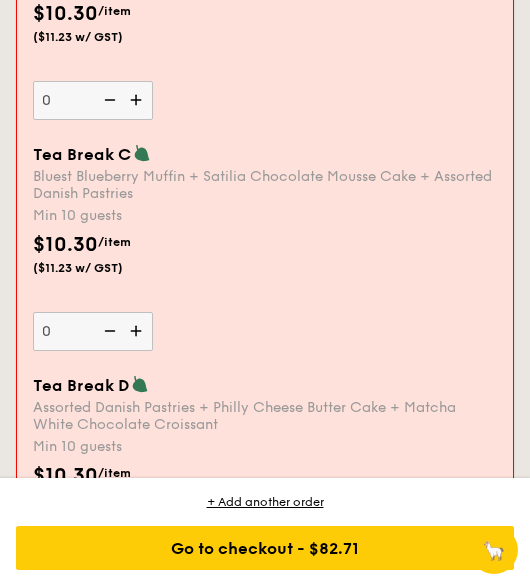 click at bounding box center [138, 331] 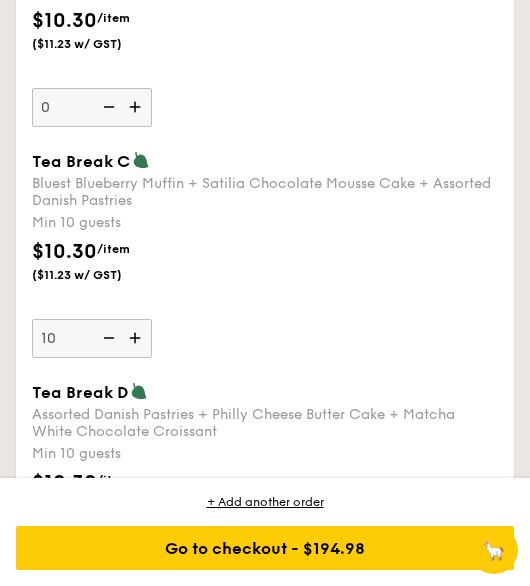 scroll, scrollTop: 4394, scrollLeft: 0, axis: vertical 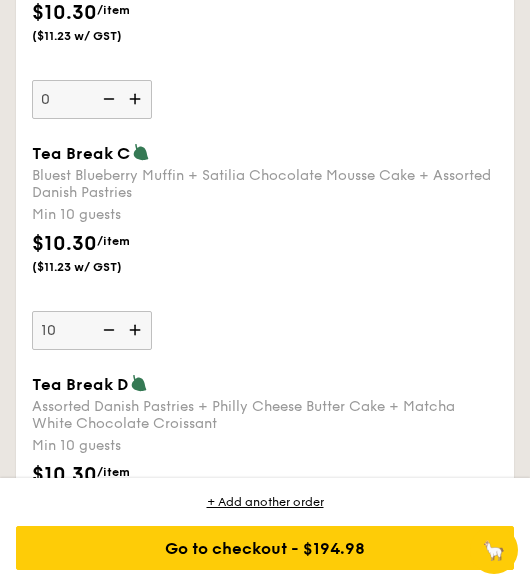 click at bounding box center (107, 330) 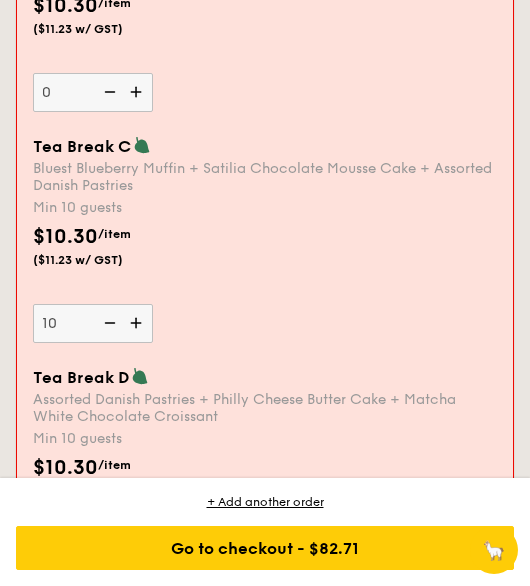 type on "0" 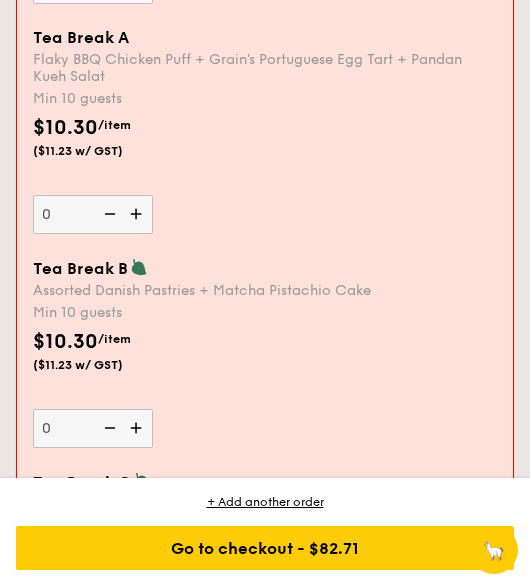 scroll, scrollTop: 4050, scrollLeft: 0, axis: vertical 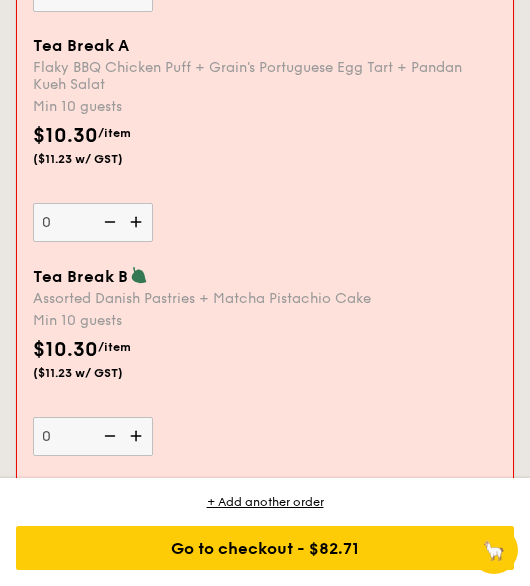 click at bounding box center (138, 222) 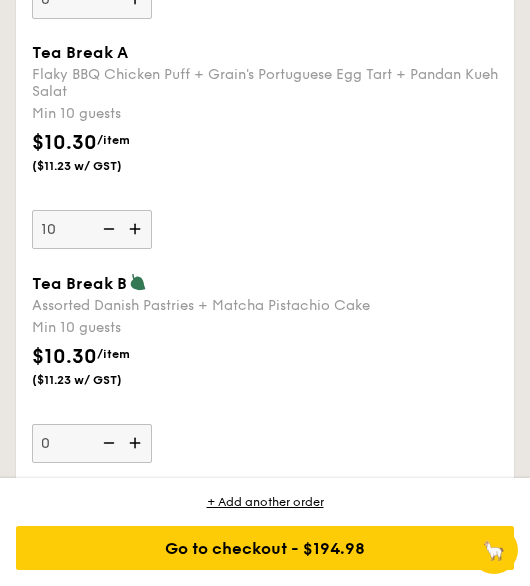 scroll, scrollTop: 4057, scrollLeft: 0, axis: vertical 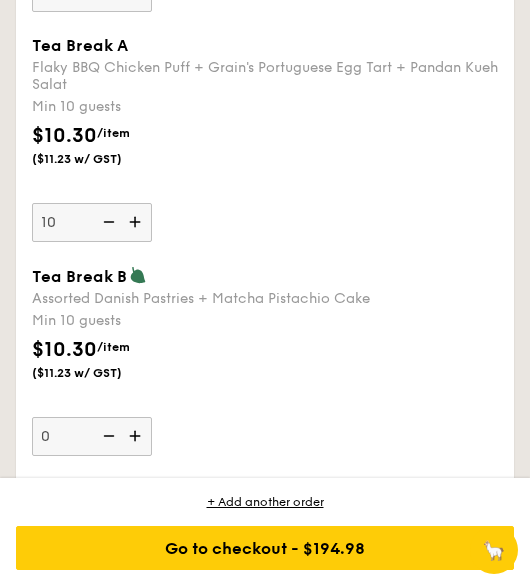 click at bounding box center (137, 222) 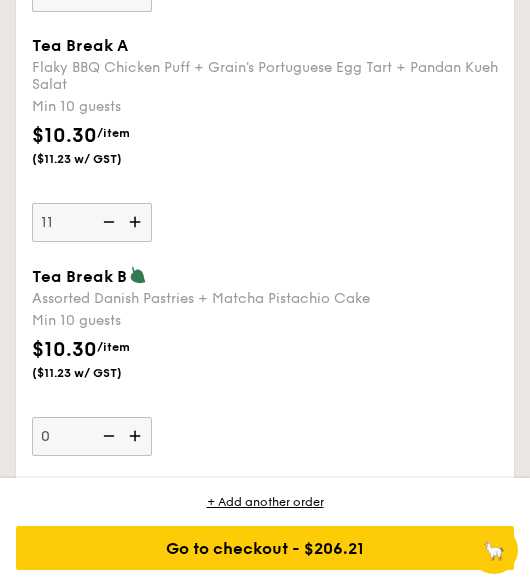 click at bounding box center (137, 222) 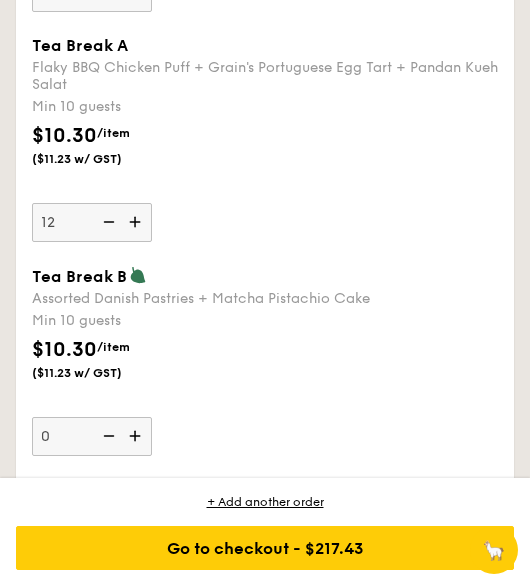 click at bounding box center (137, 222) 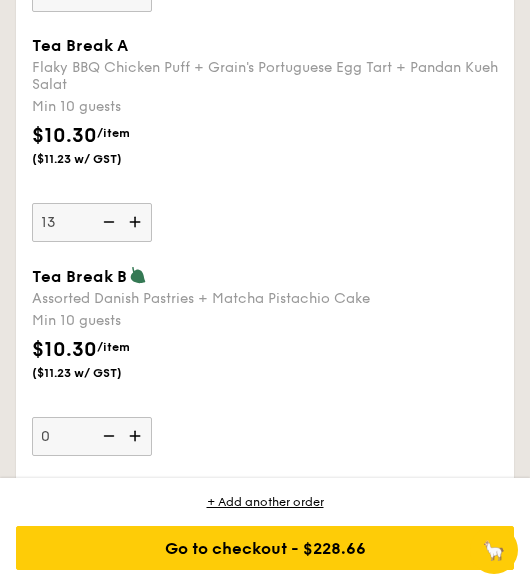 click at bounding box center [107, 222] 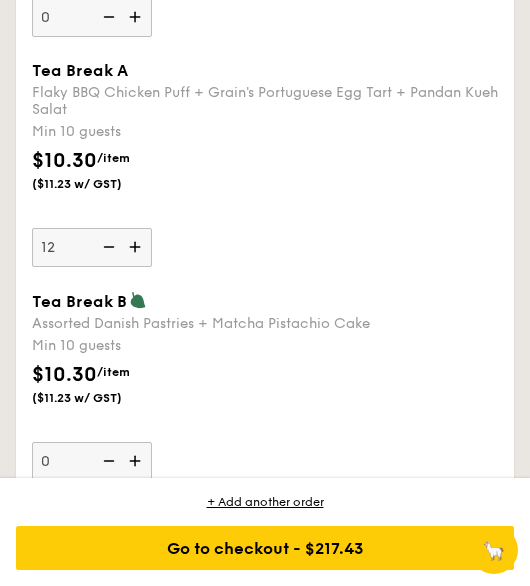 scroll, scrollTop: 4031, scrollLeft: 0, axis: vertical 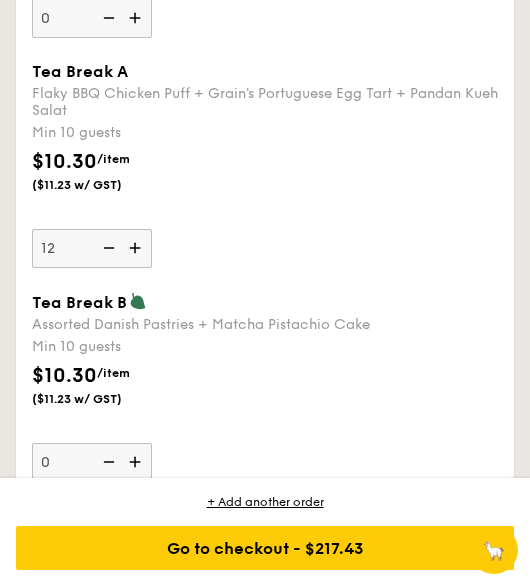click at bounding box center [107, 248] 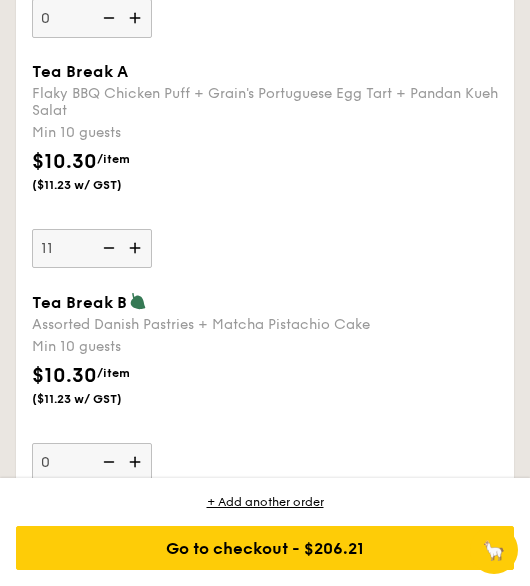 click at bounding box center [107, 248] 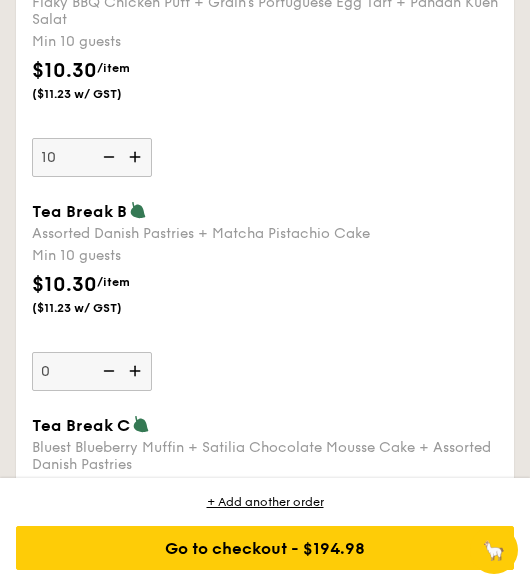 scroll, scrollTop: 4285, scrollLeft: 0, axis: vertical 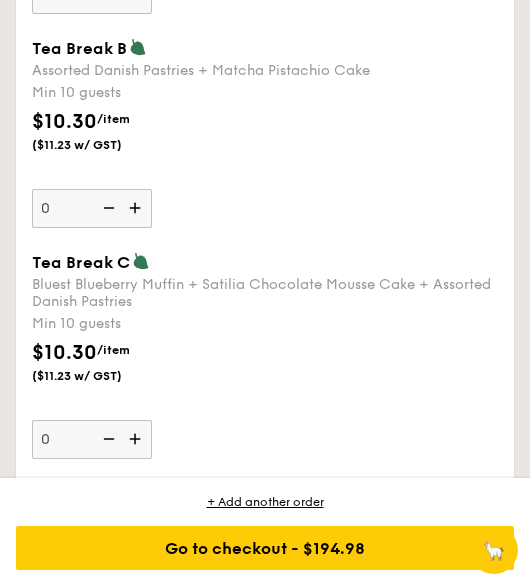 click at bounding box center [137, 439] 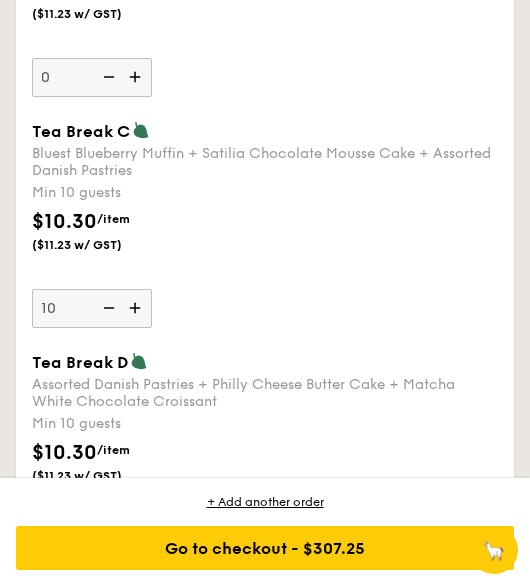 scroll, scrollTop: 4467, scrollLeft: 0, axis: vertical 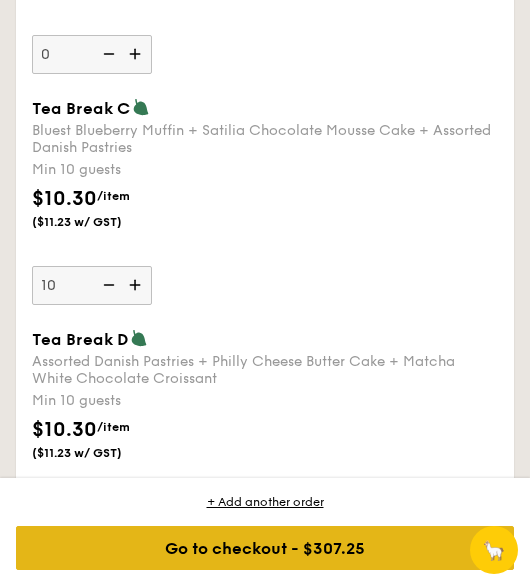 click on "Go to checkout
- $307.25" at bounding box center (265, 548) 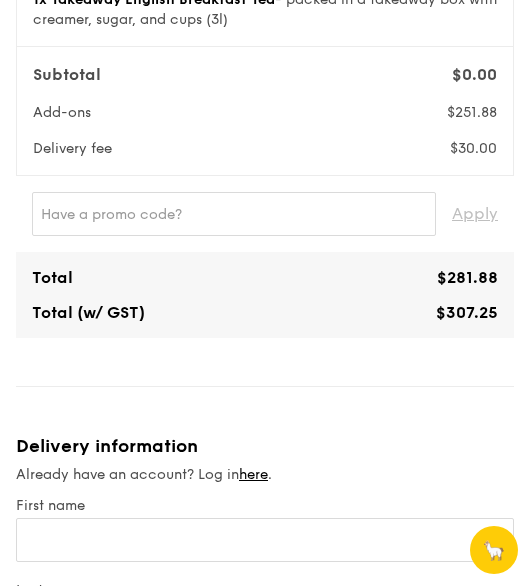 scroll, scrollTop: 442, scrollLeft: 0, axis: vertical 